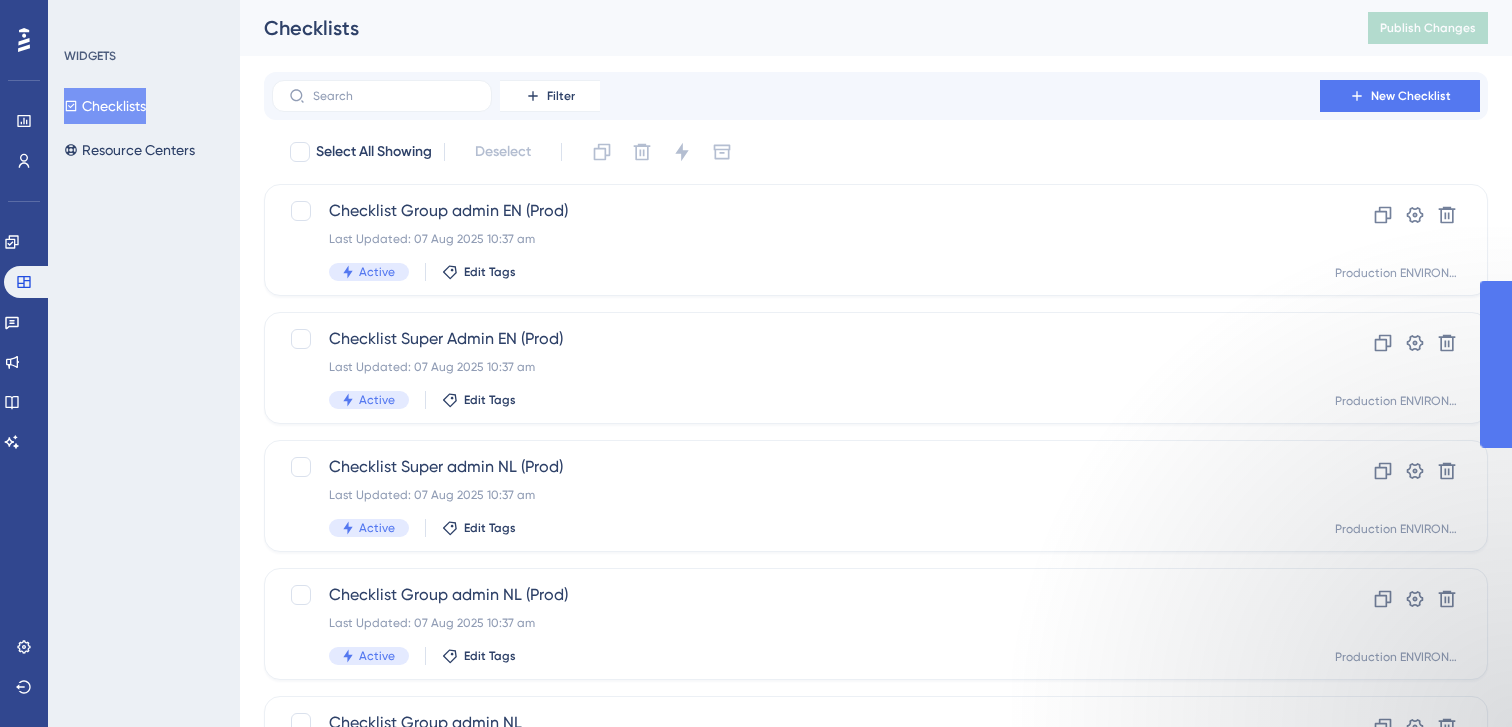 scroll, scrollTop: 0, scrollLeft: 0, axis: both 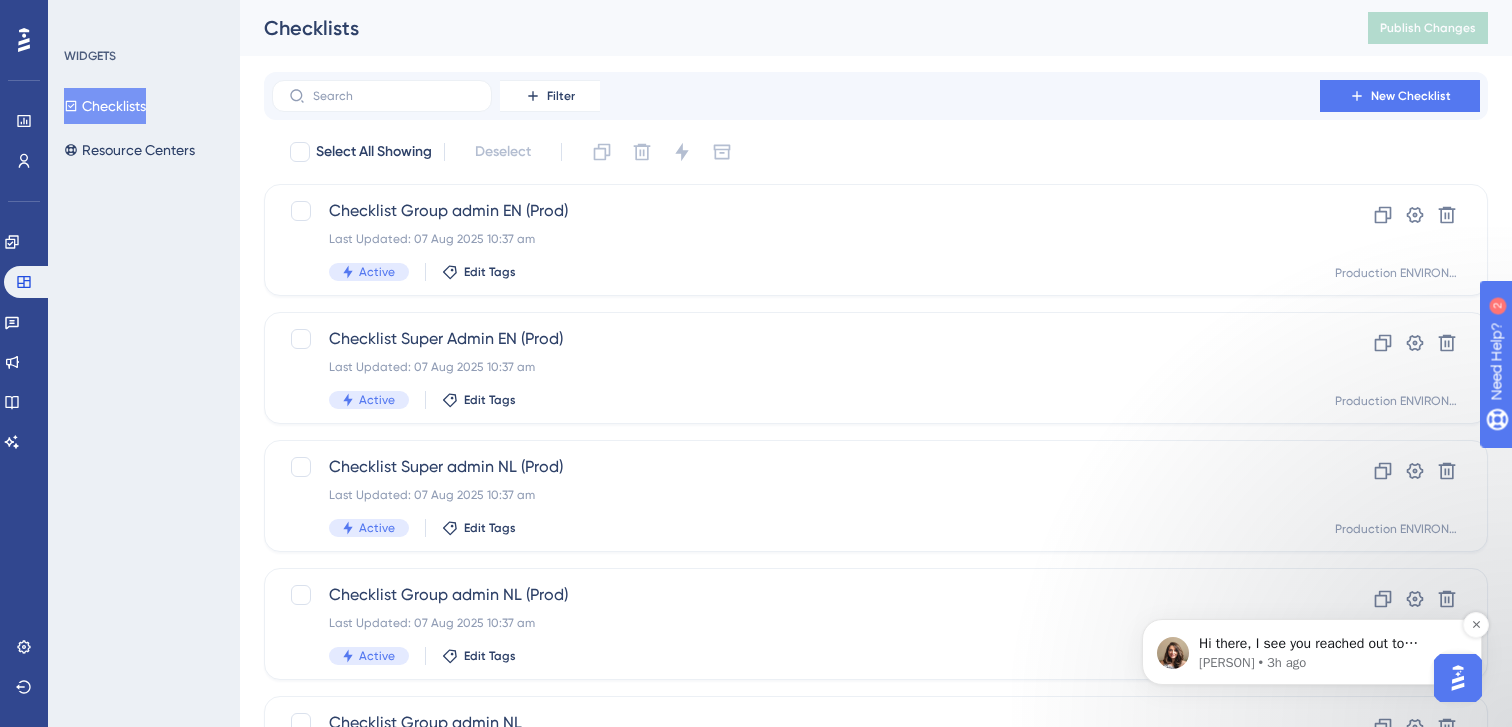 click on "Simay • 3h ago" at bounding box center [1328, 663] 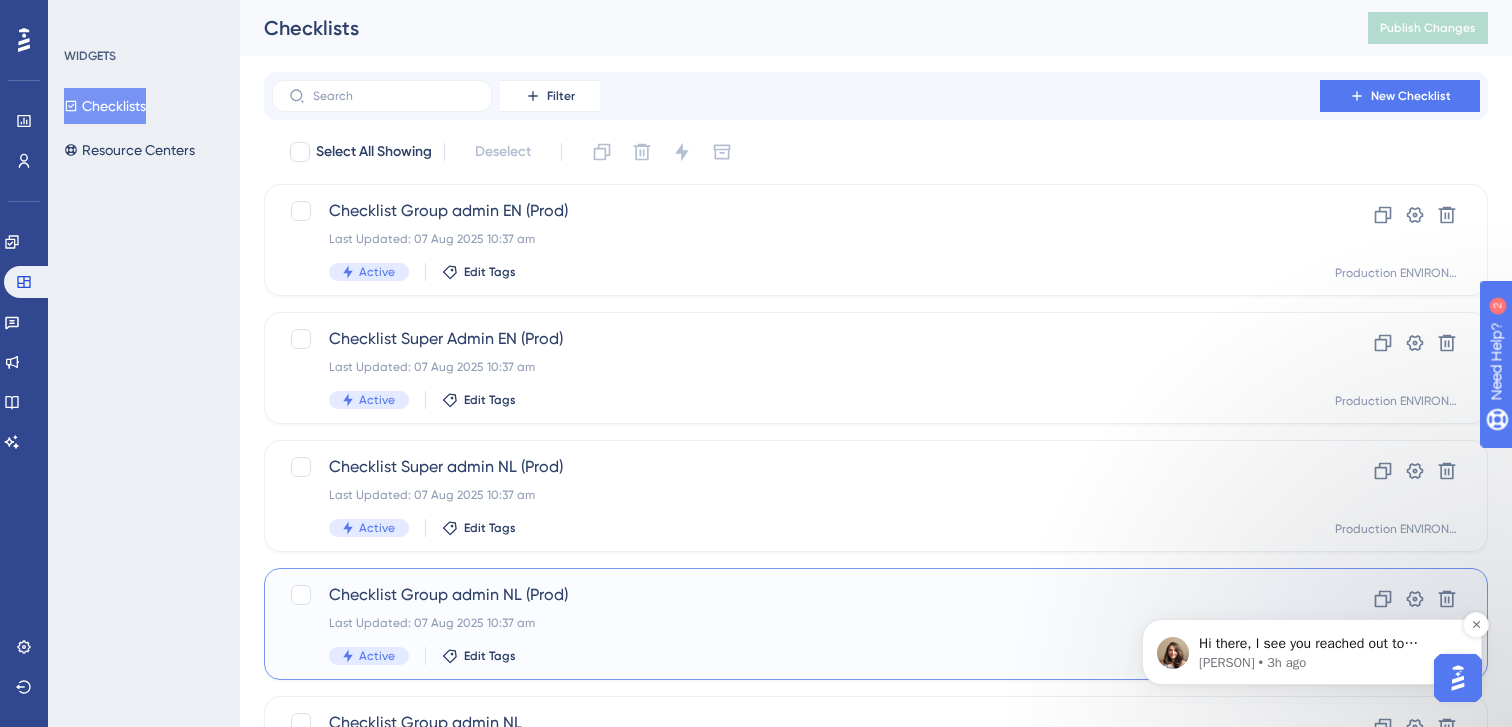 click on "Checklist Group admin NL (Prod) Last Updated: 07 Aug 2025 10:37 am Active Edit Tags Clone Settings Delete Production ENVIRONMENT" at bounding box center [876, 624] 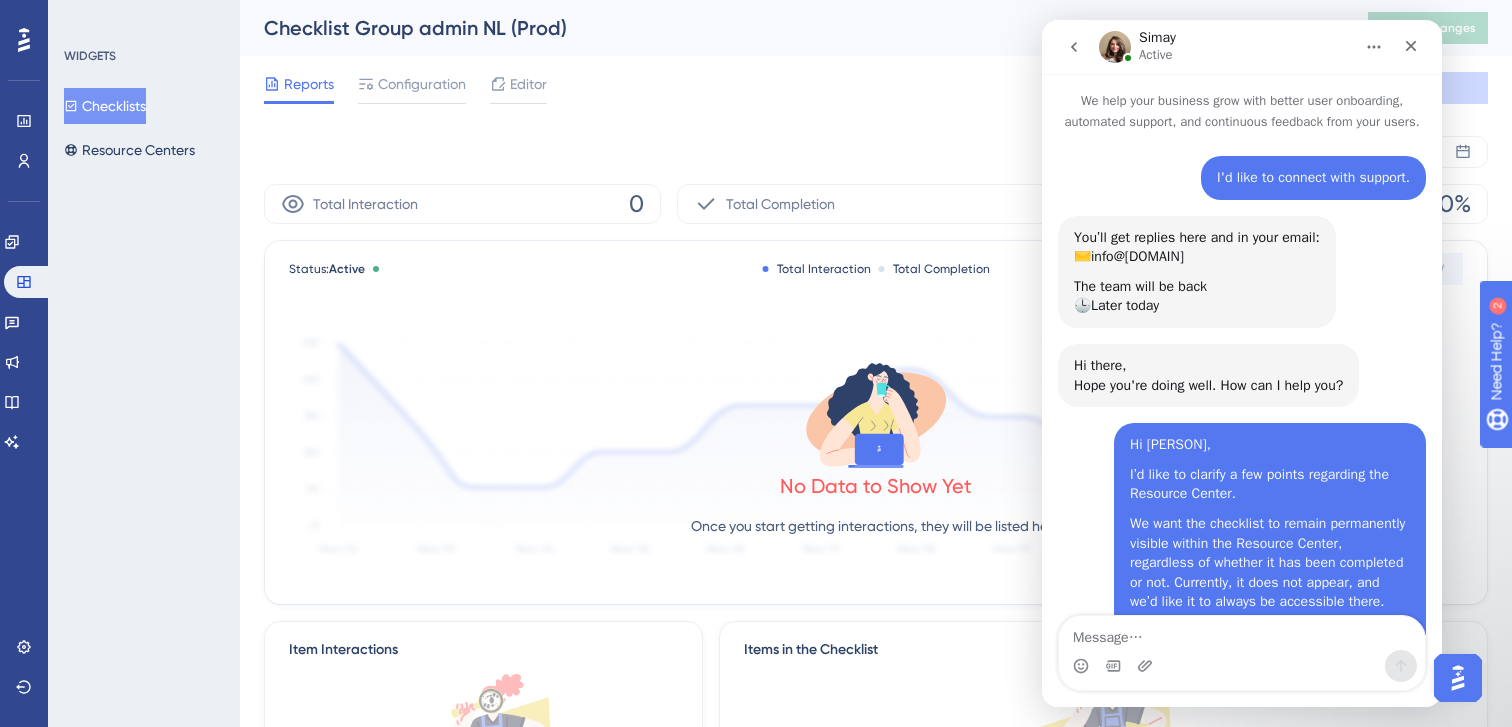 scroll, scrollTop: 176, scrollLeft: 0, axis: vertical 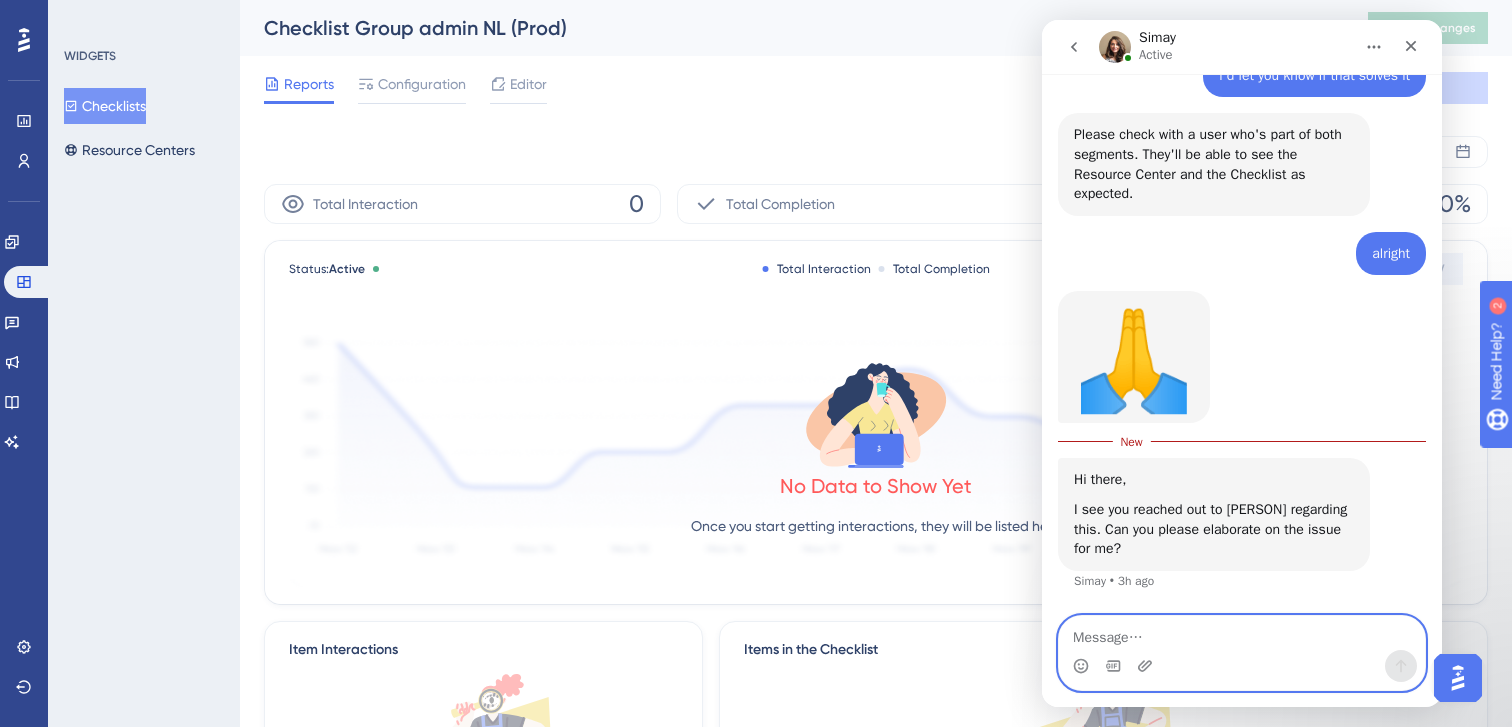 click at bounding box center [1242, 633] 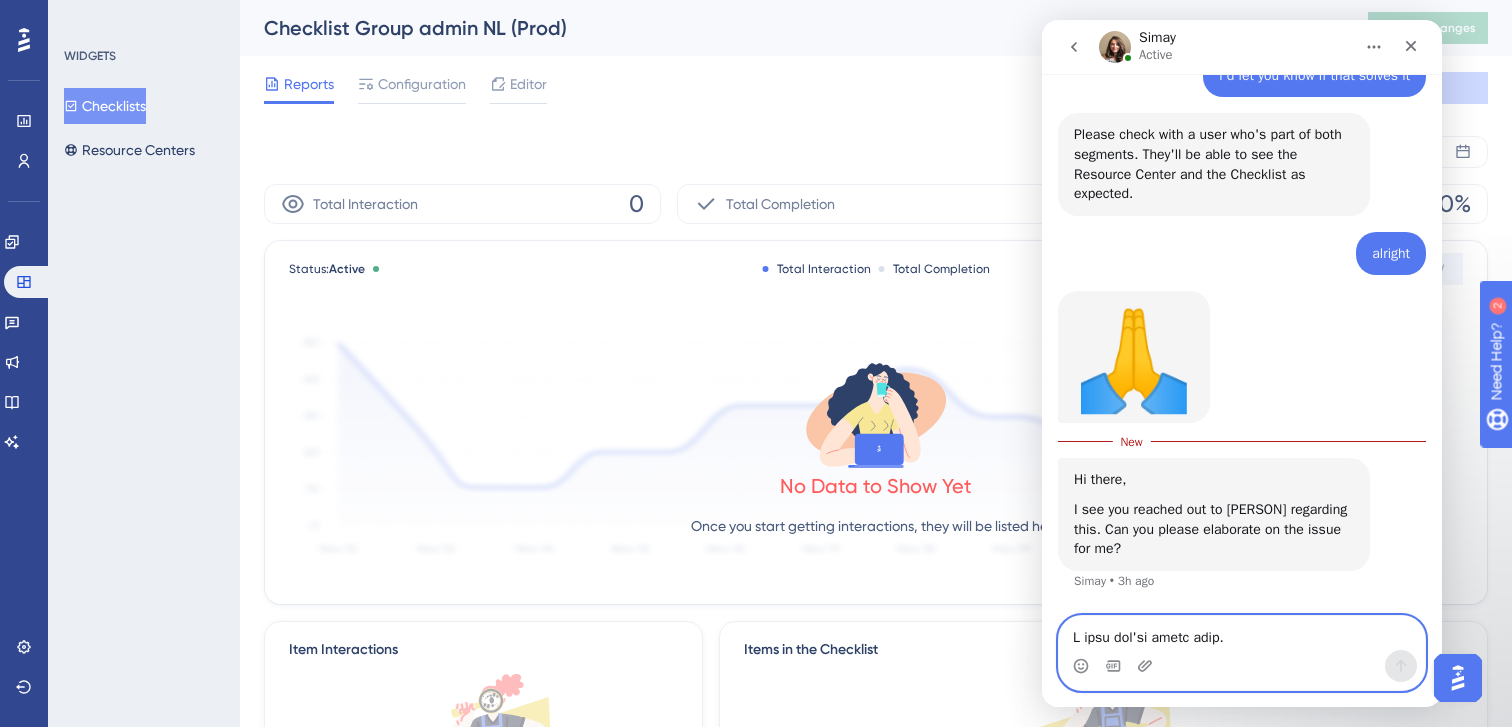 scroll, scrollTop: 412, scrollLeft: 0, axis: vertical 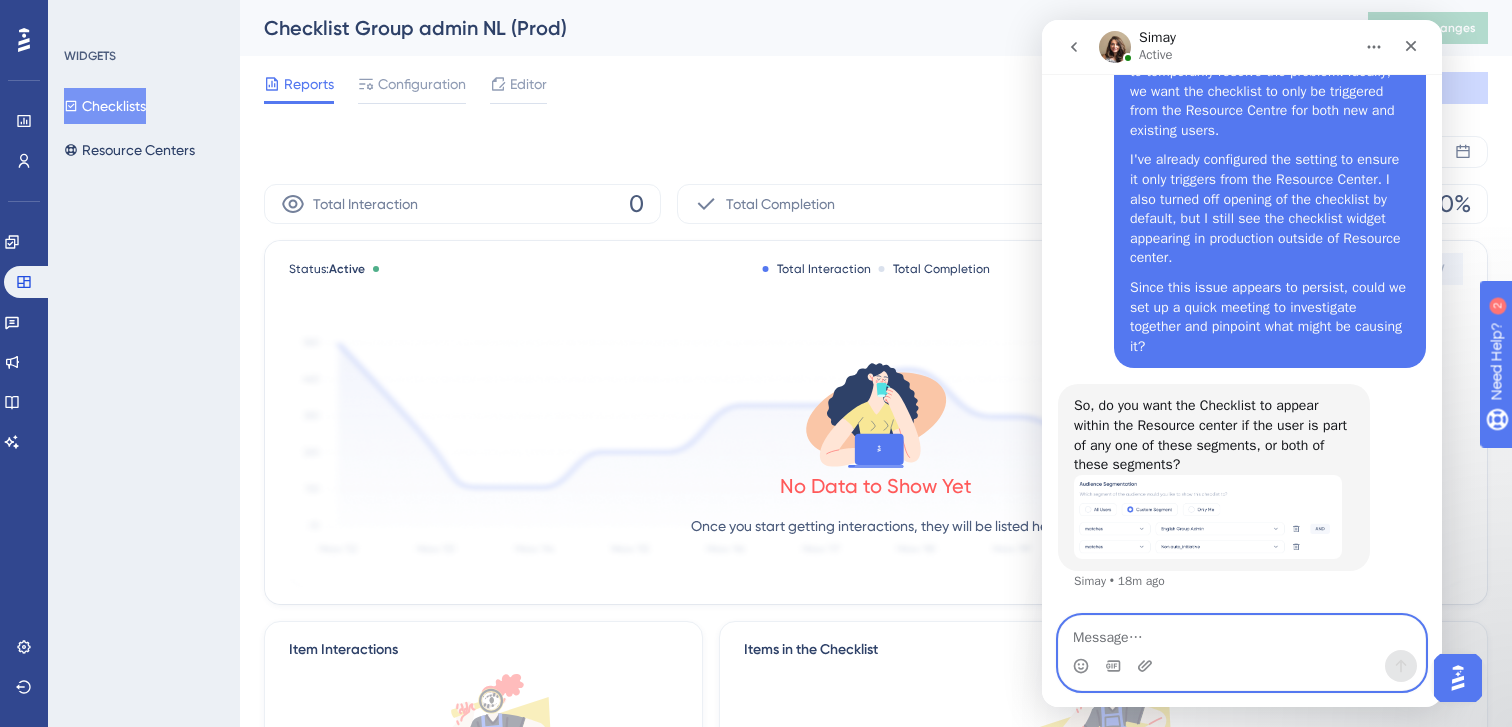click at bounding box center [1242, 633] 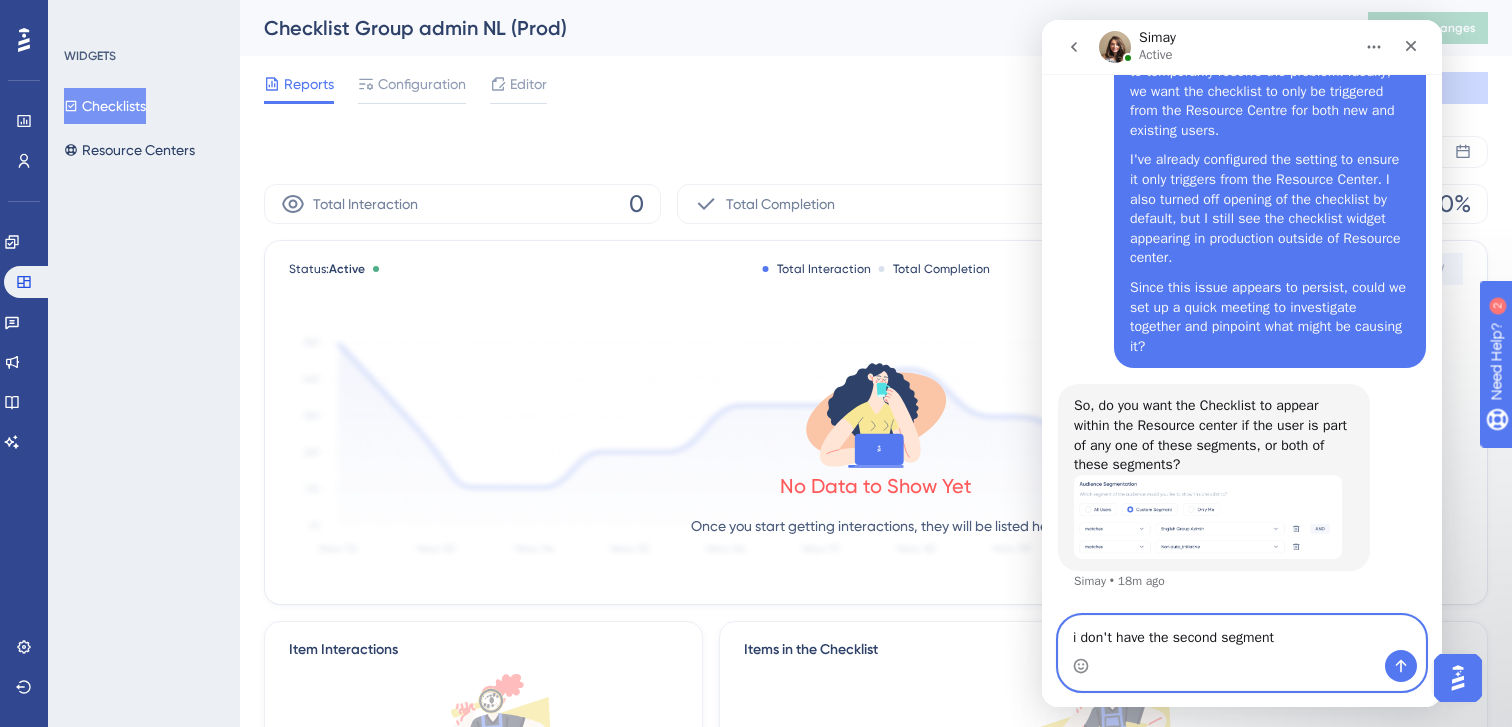 type on "i don't have the second segment" 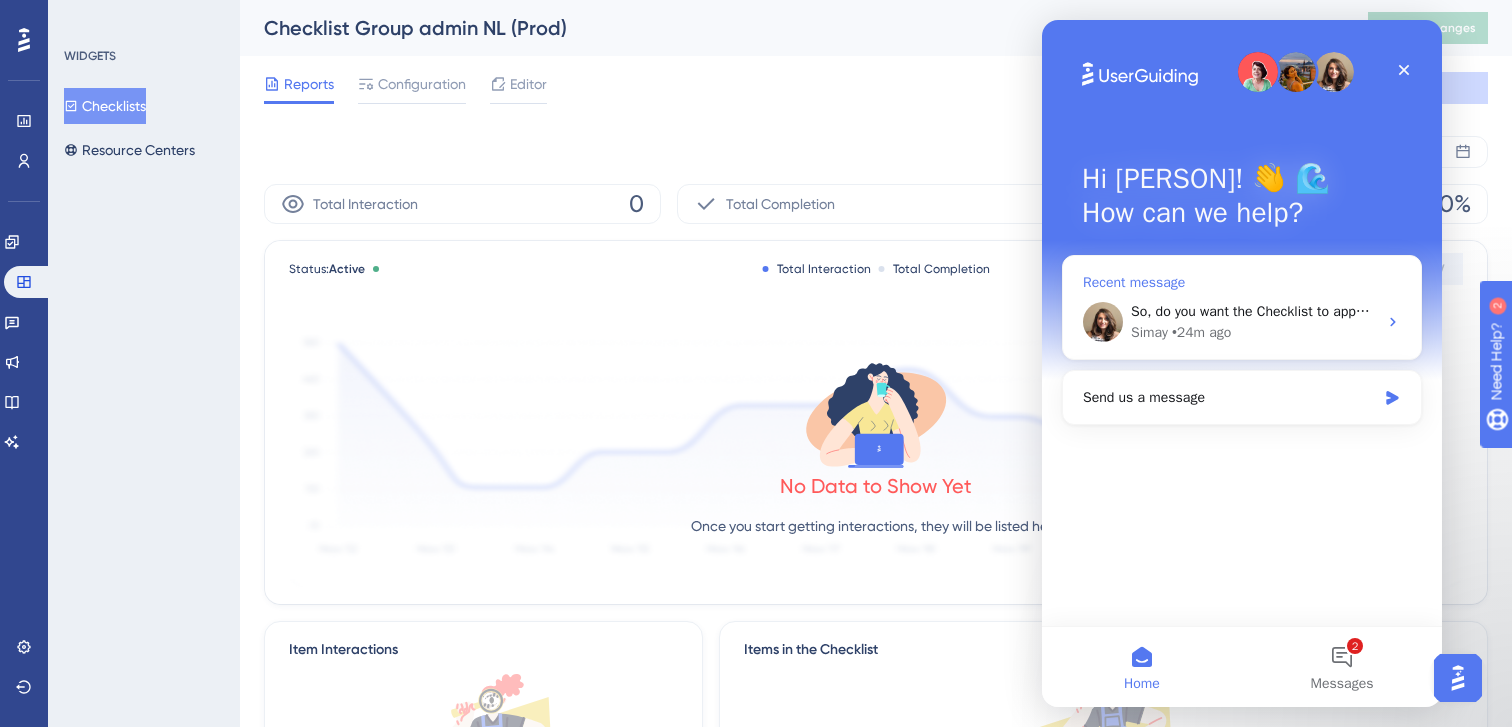 click on "So, do you want the Checklist to appear within the Resource center if the user is part of any one of these segments, or both of these segments?" at bounding box center (1254, 311) 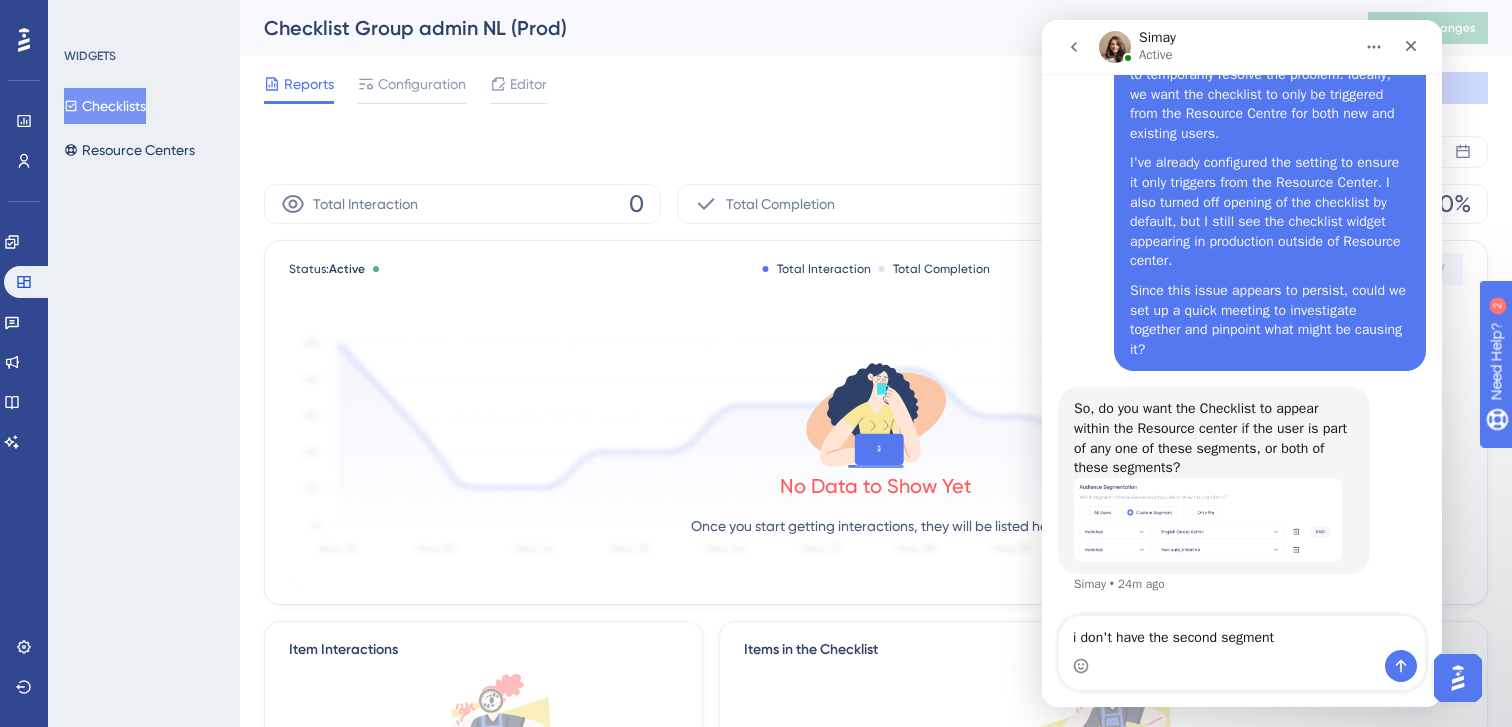 scroll, scrollTop: 2727, scrollLeft: 0, axis: vertical 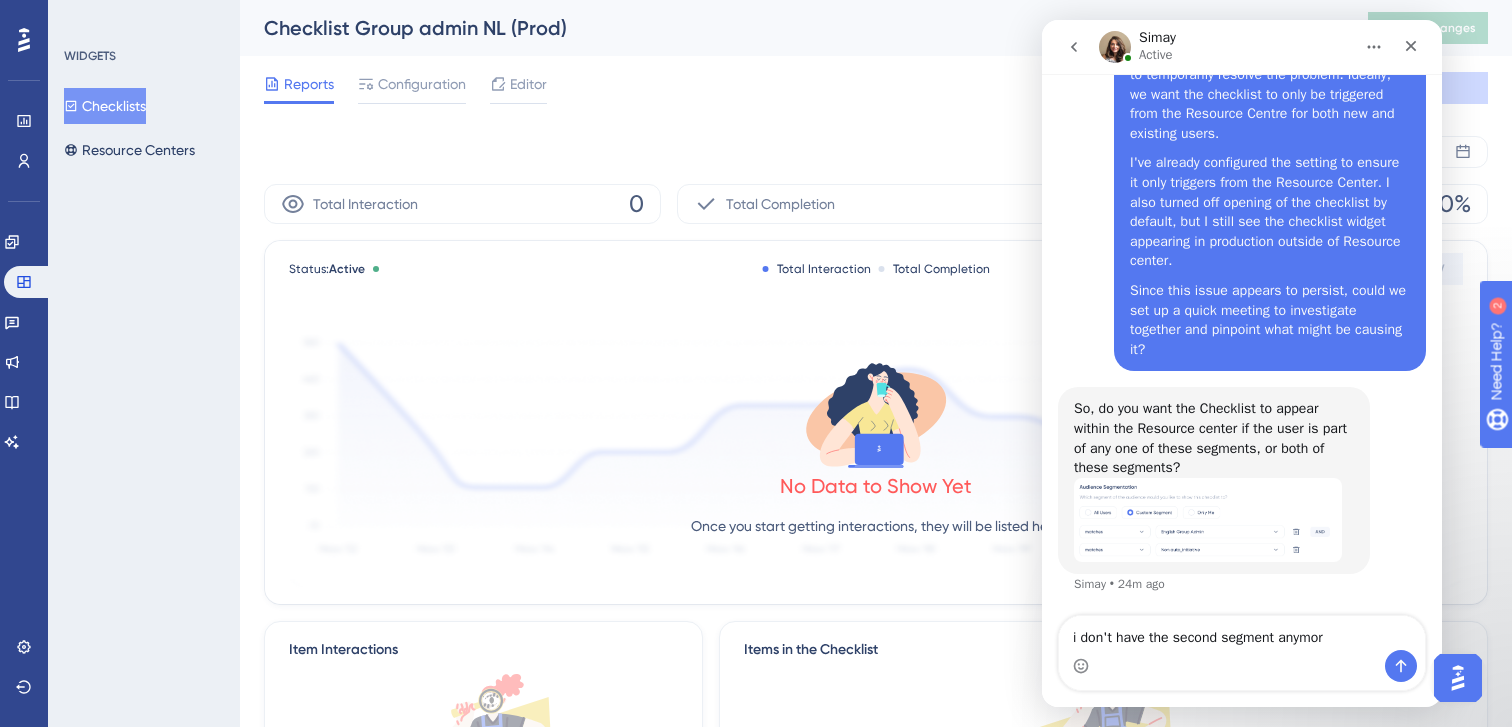 type on "i don't have the second segment anymore" 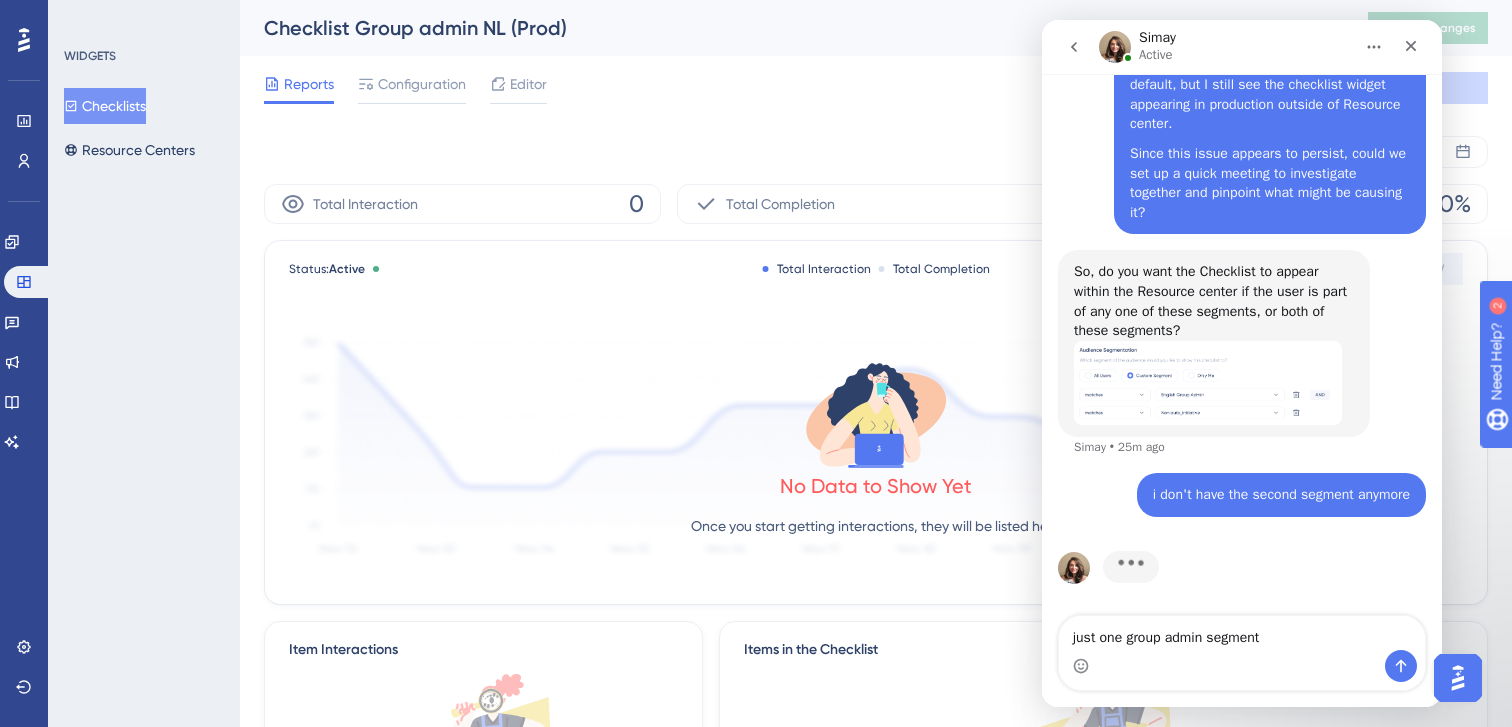 scroll, scrollTop: 2864, scrollLeft: 0, axis: vertical 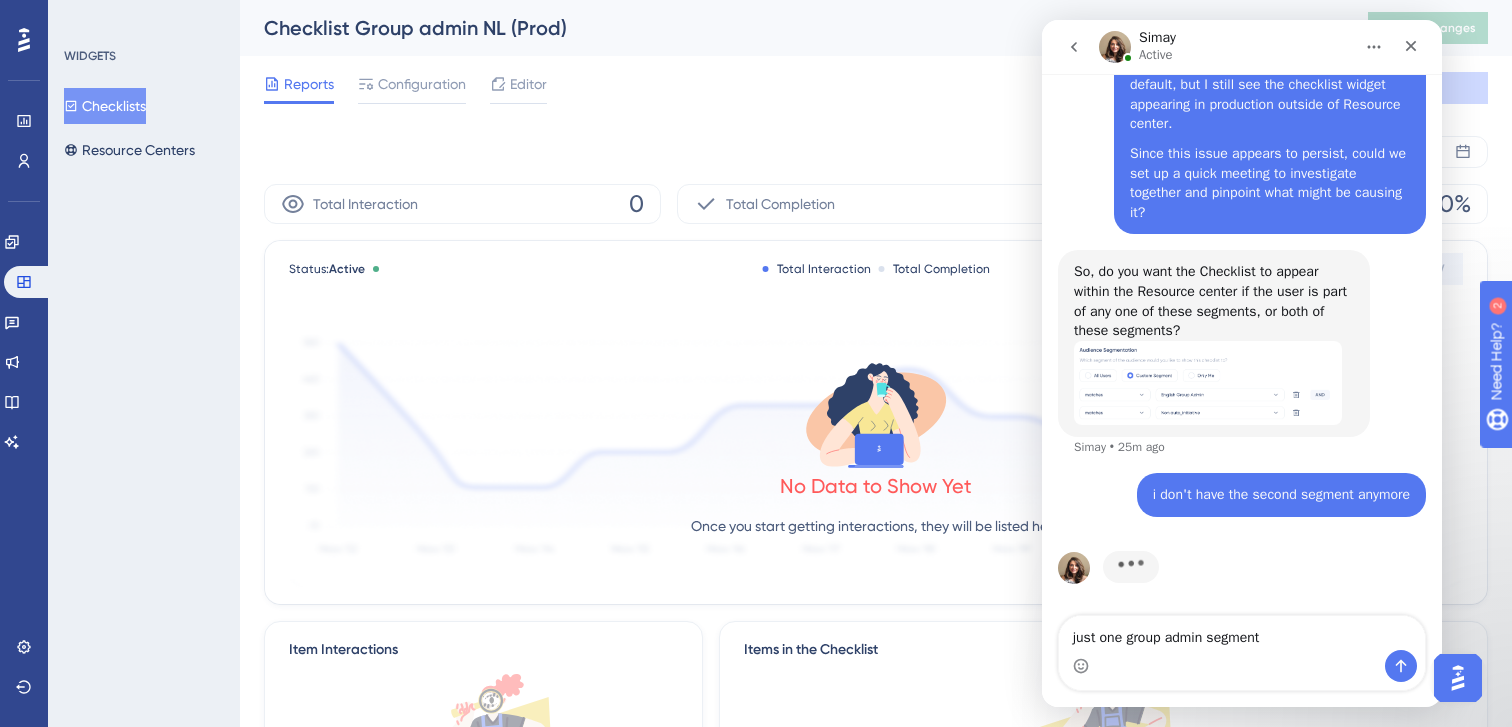 type on "just one group admin segment" 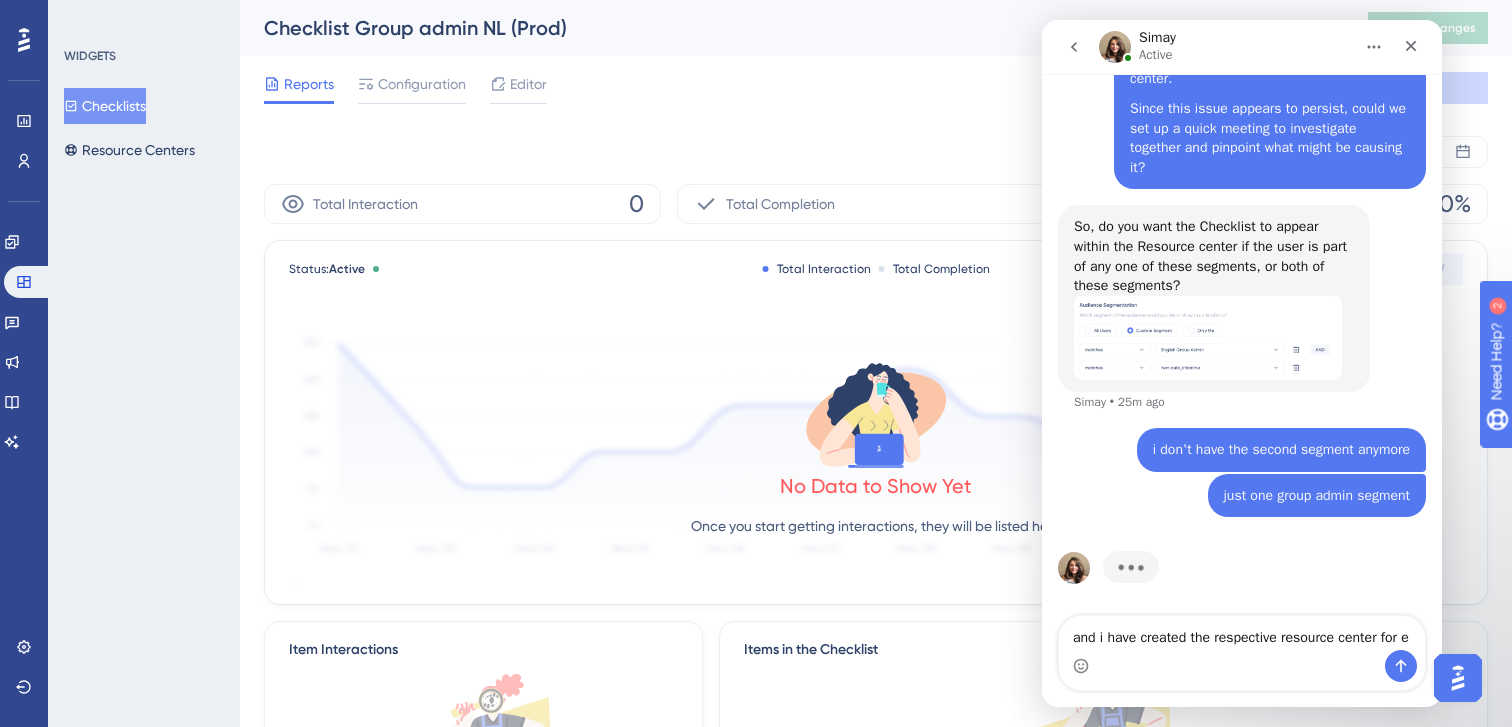 scroll, scrollTop: 2929, scrollLeft: 0, axis: vertical 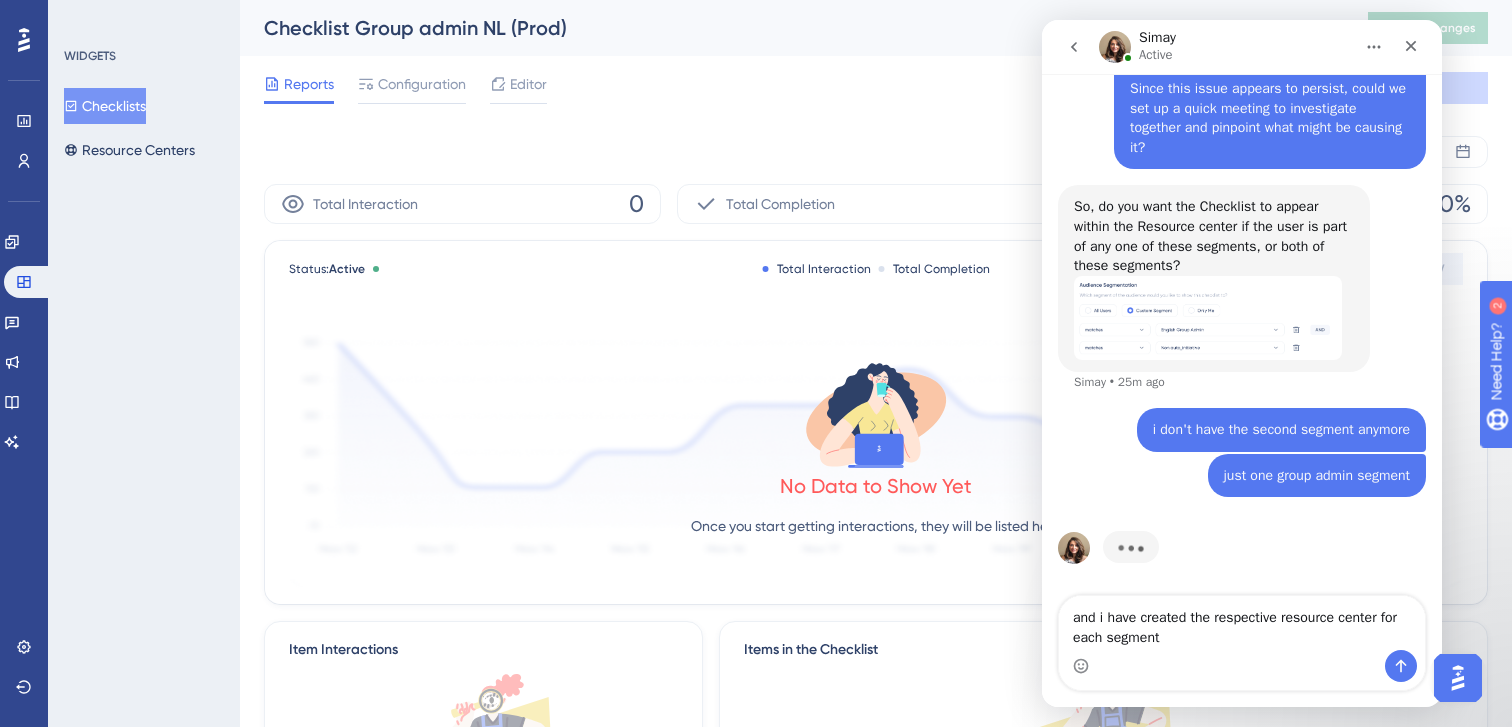 type on "and i have created the respective resource center for each segments" 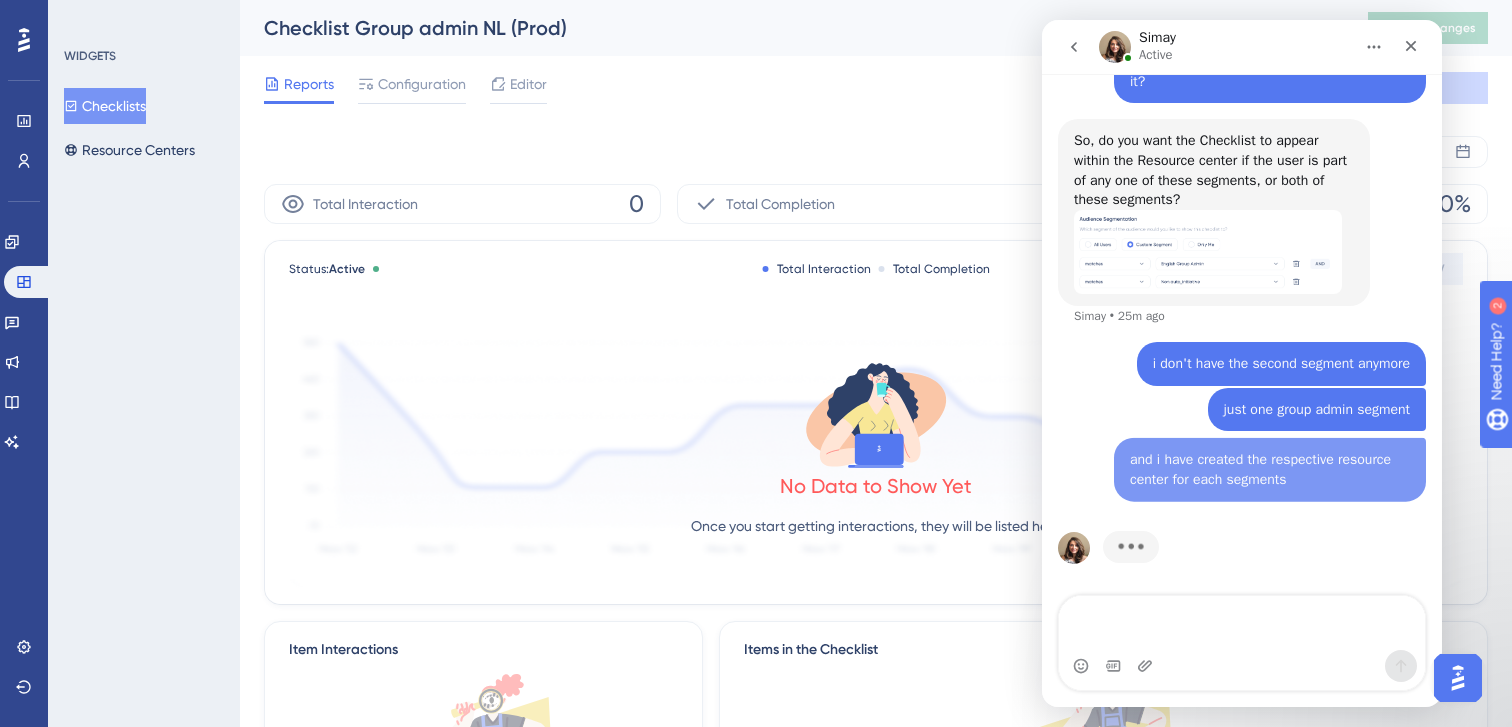 scroll, scrollTop: 2994, scrollLeft: 0, axis: vertical 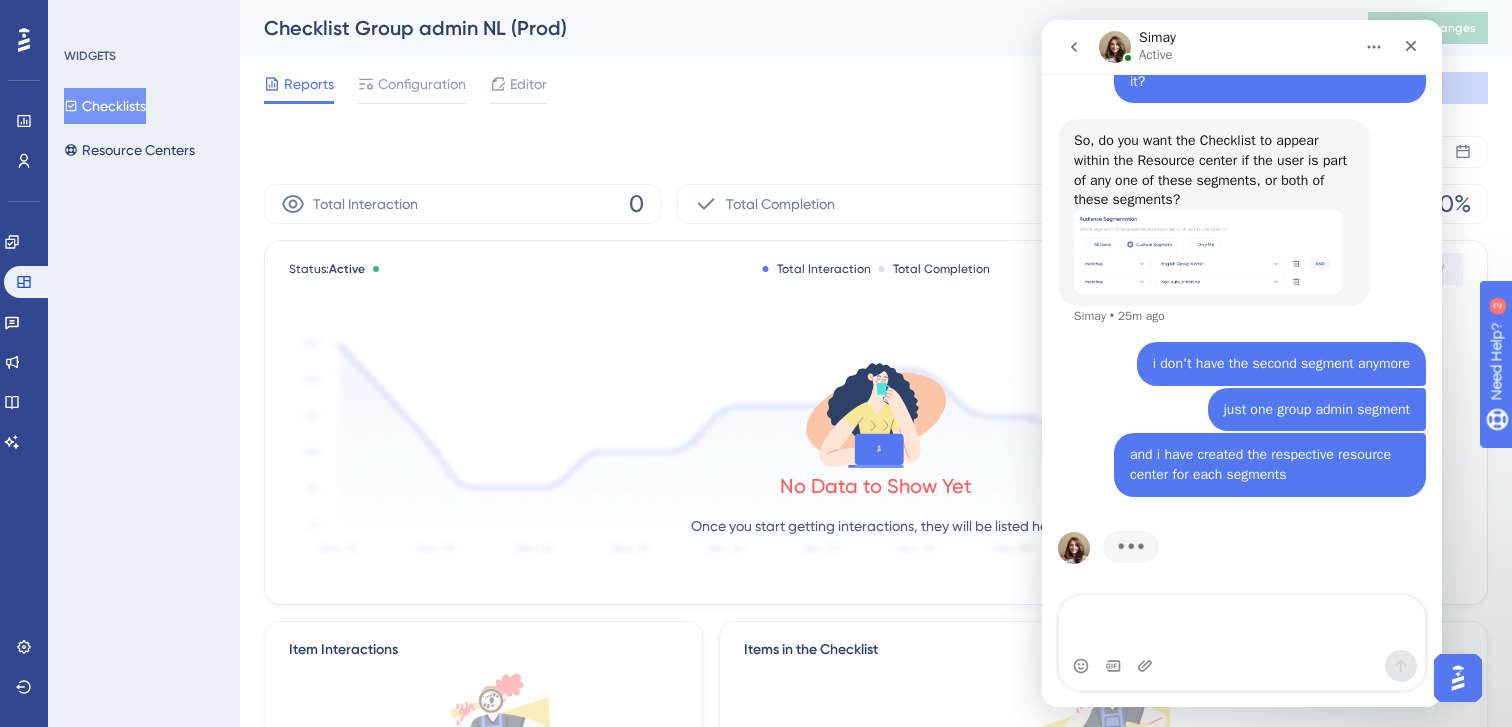 type 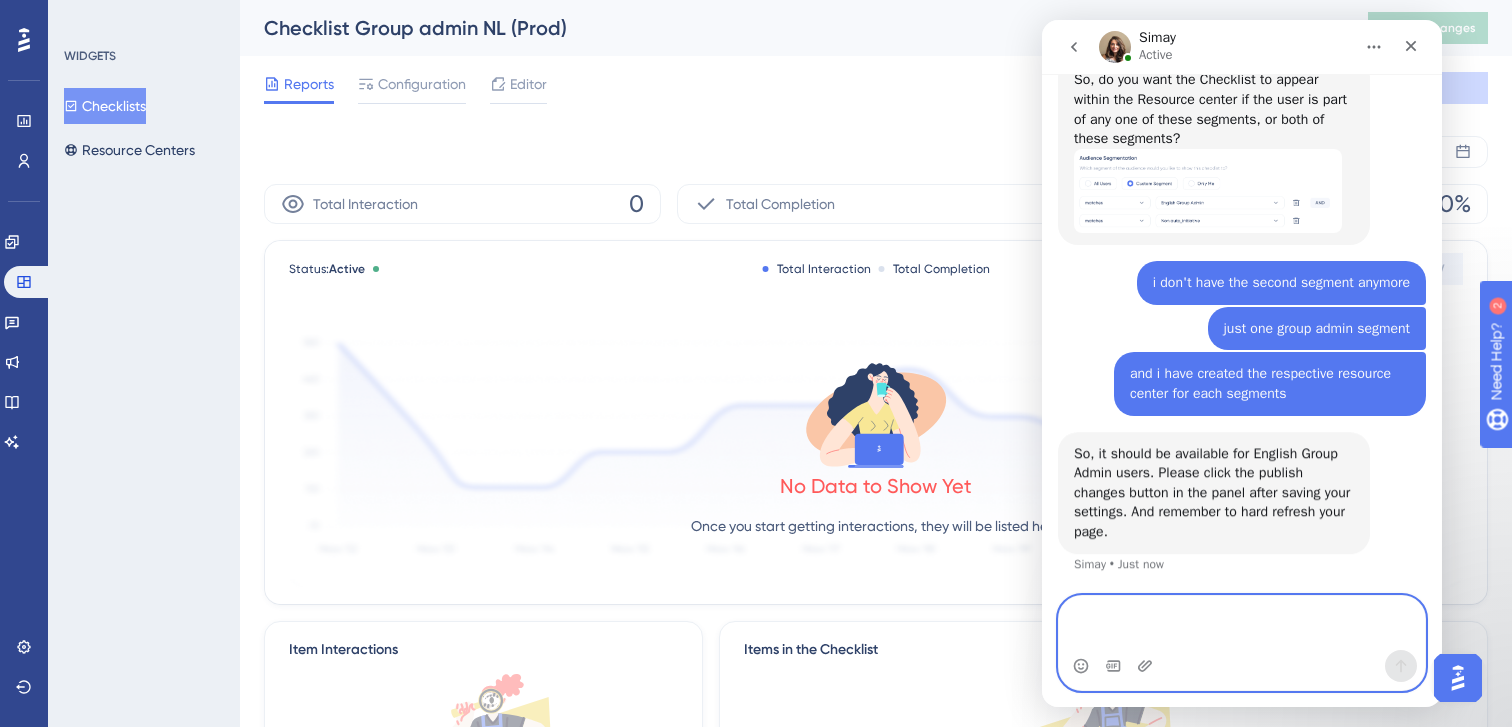 scroll, scrollTop: 3055, scrollLeft: 0, axis: vertical 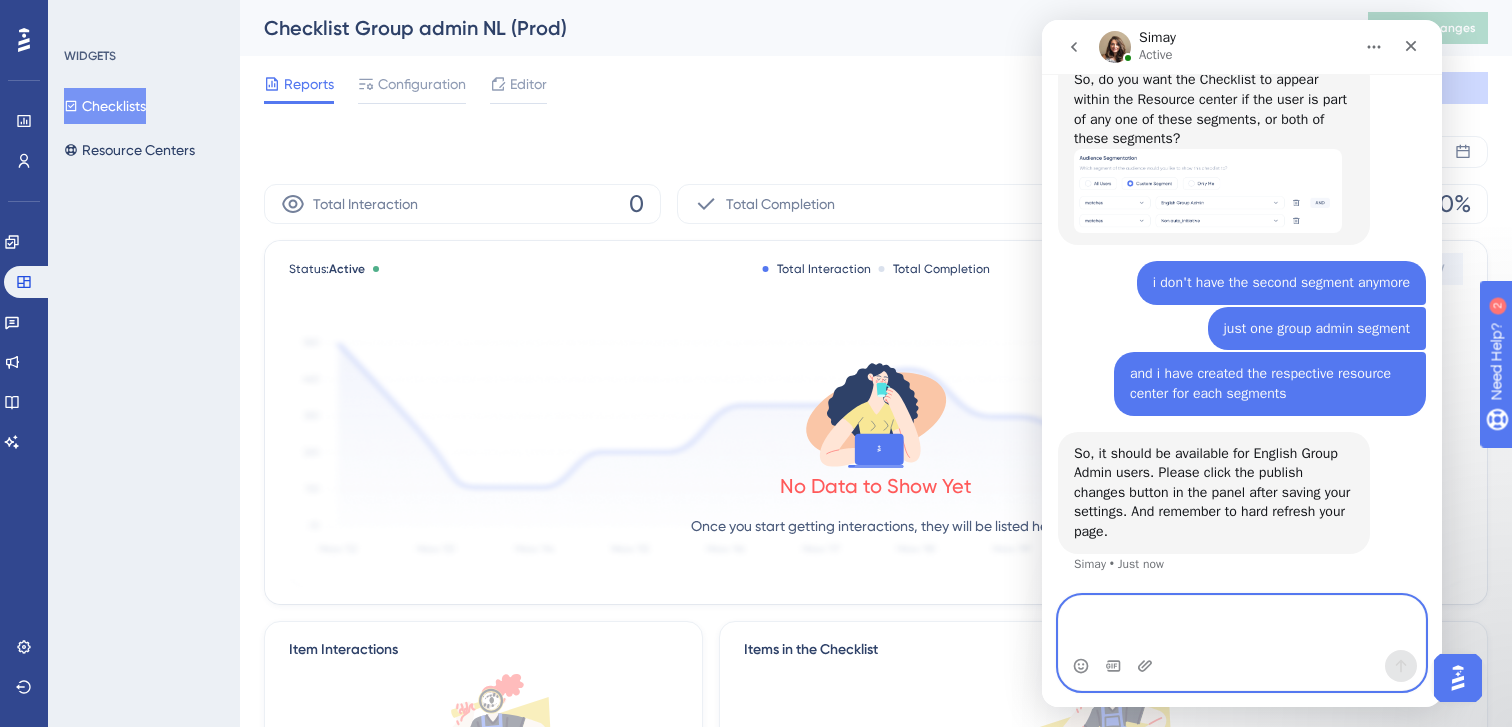 click at bounding box center (1242, 623) 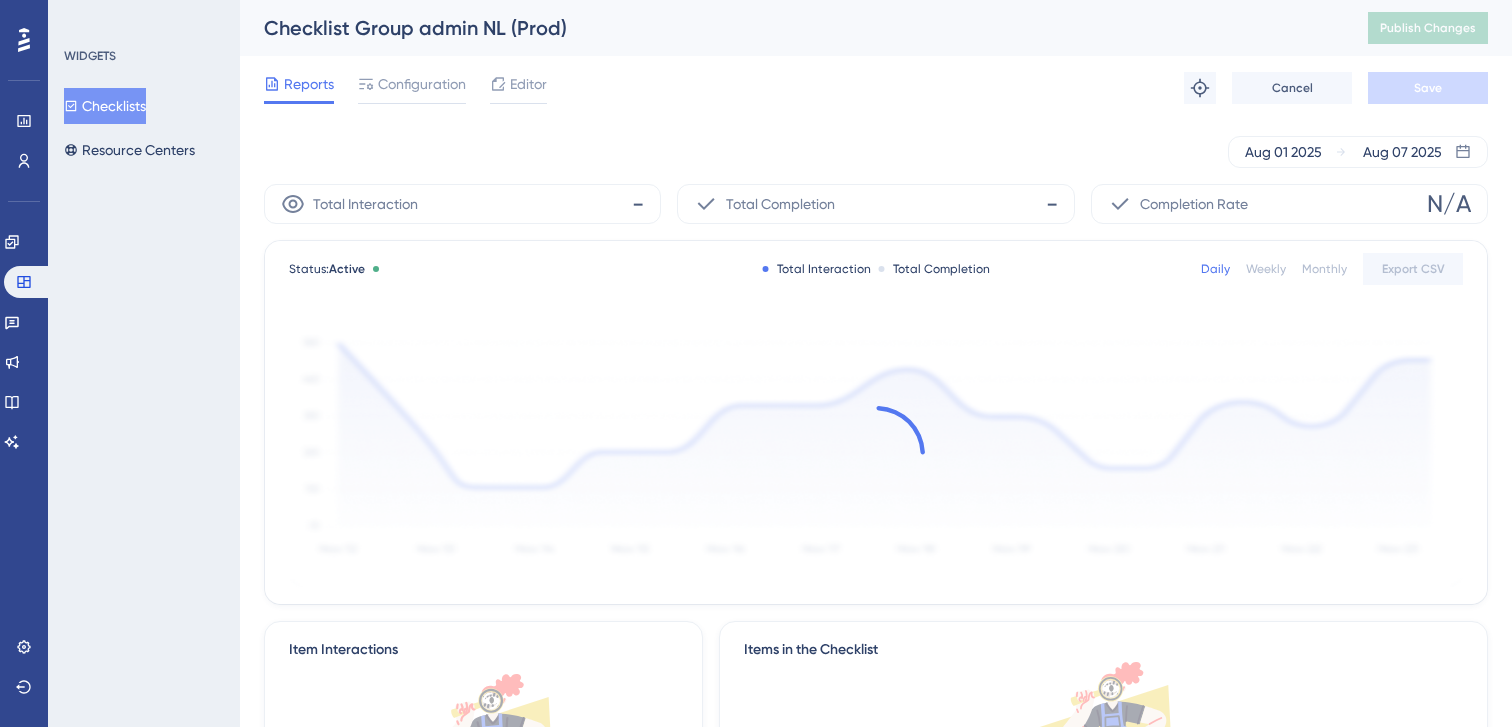 scroll, scrollTop: 0, scrollLeft: 0, axis: both 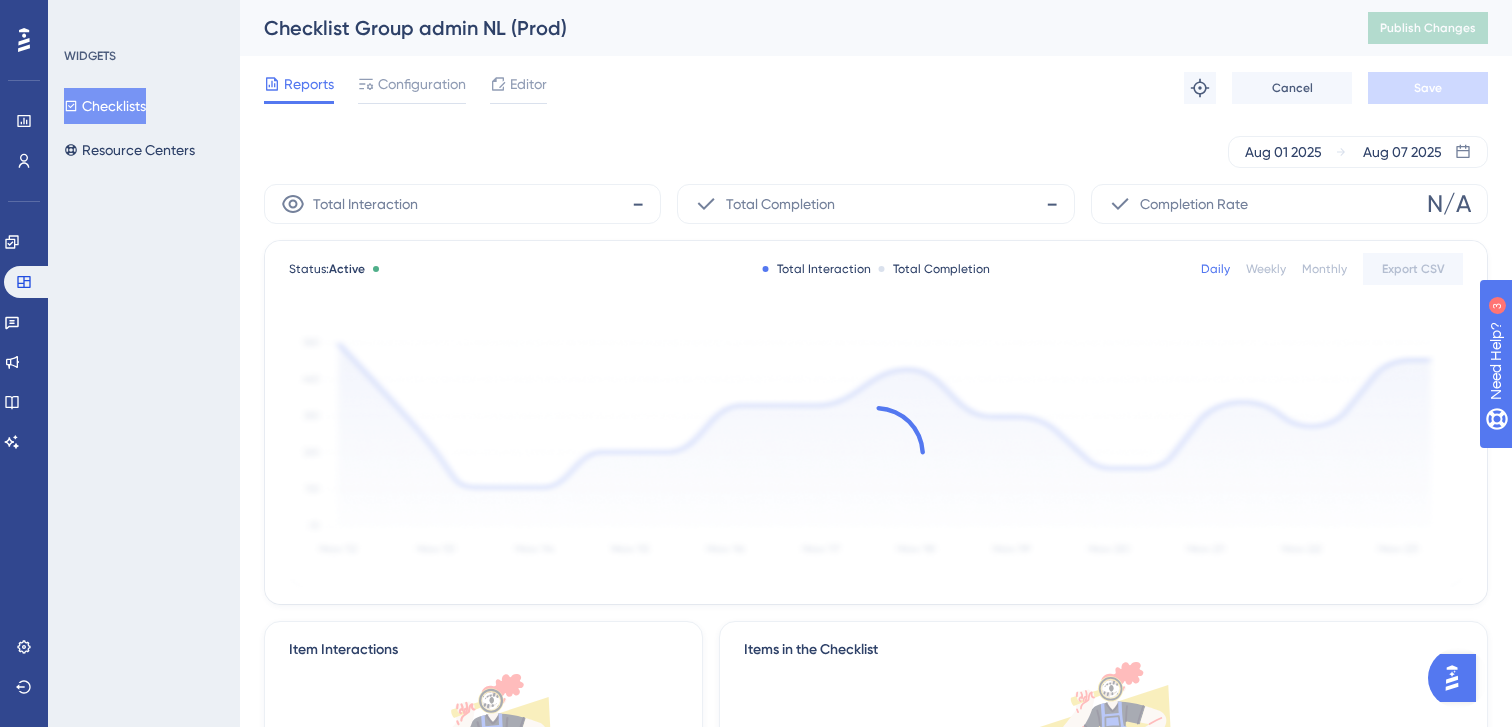 click at bounding box center (876, 454) 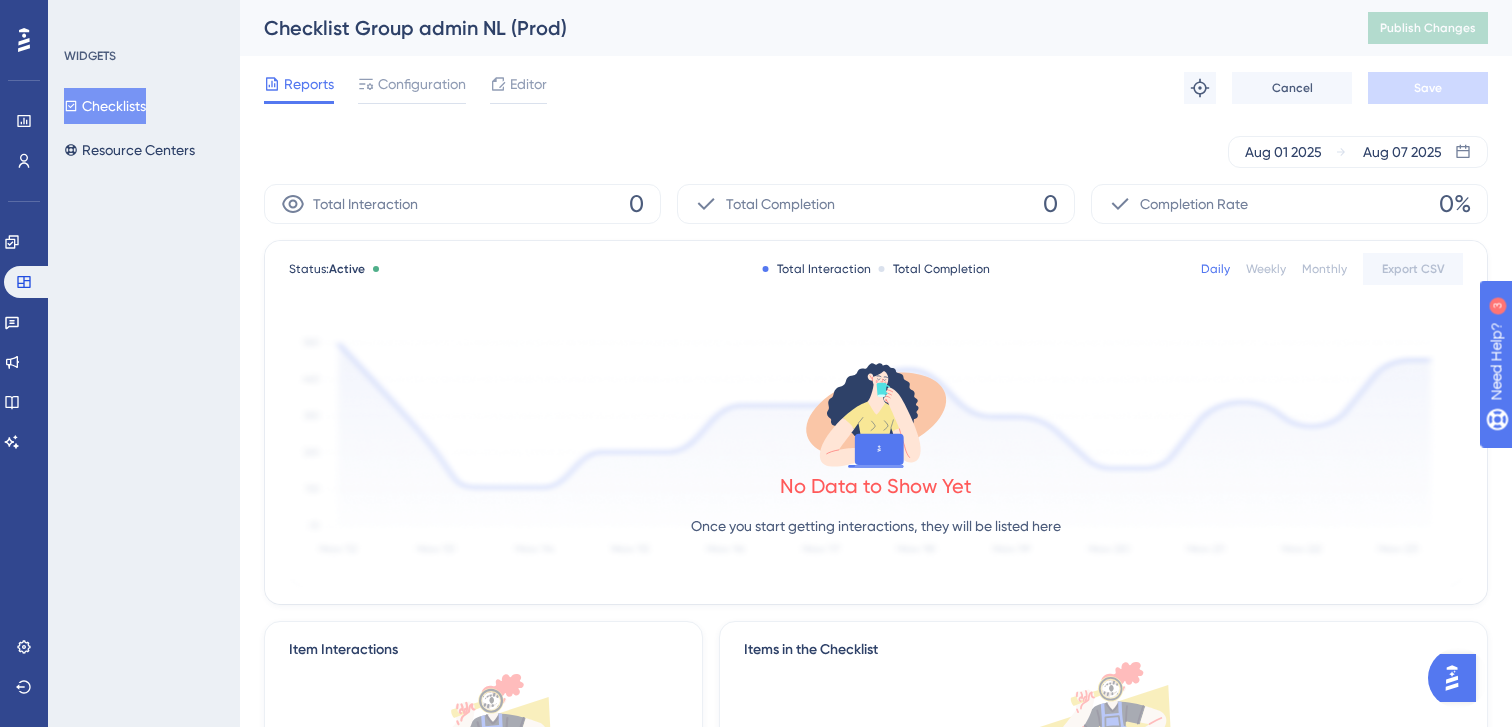 click at bounding box center [1452, 678] 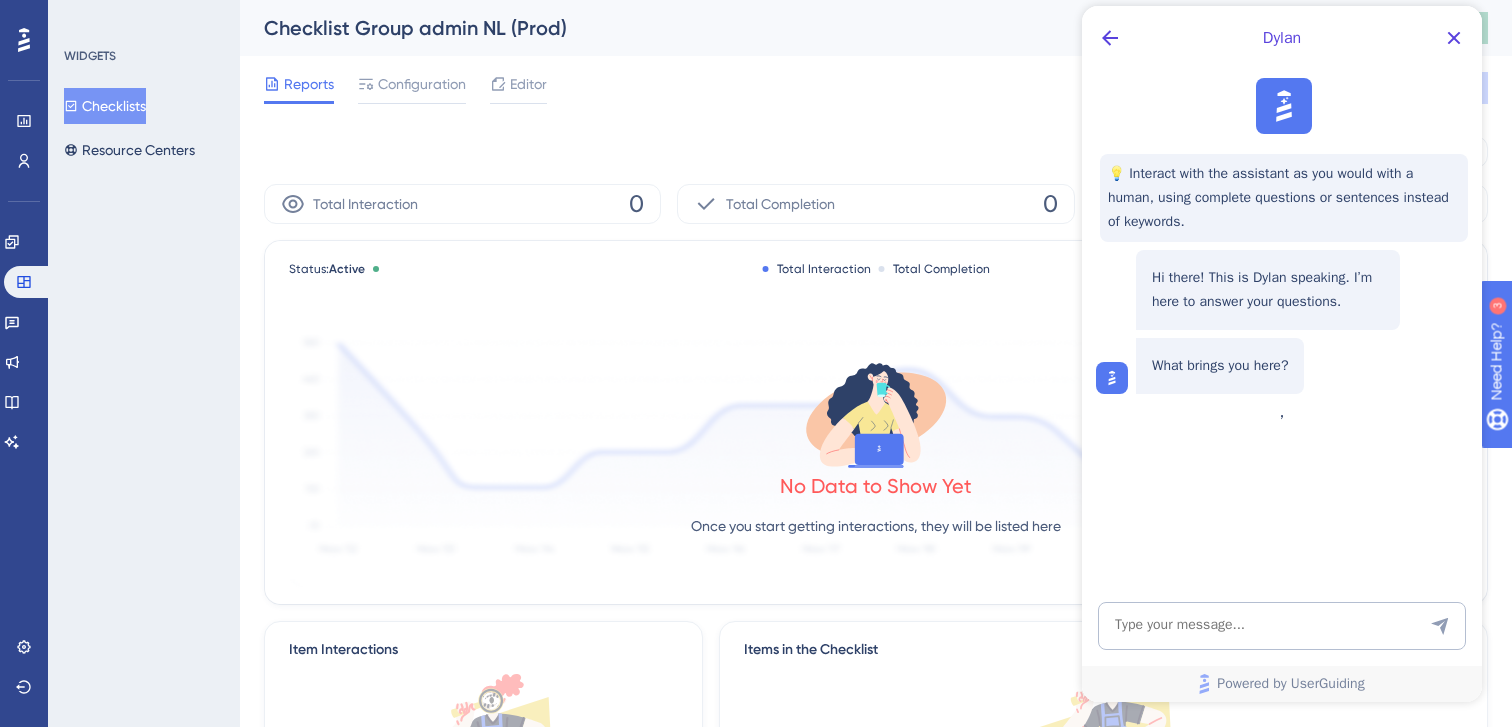 scroll, scrollTop: 0, scrollLeft: 0, axis: both 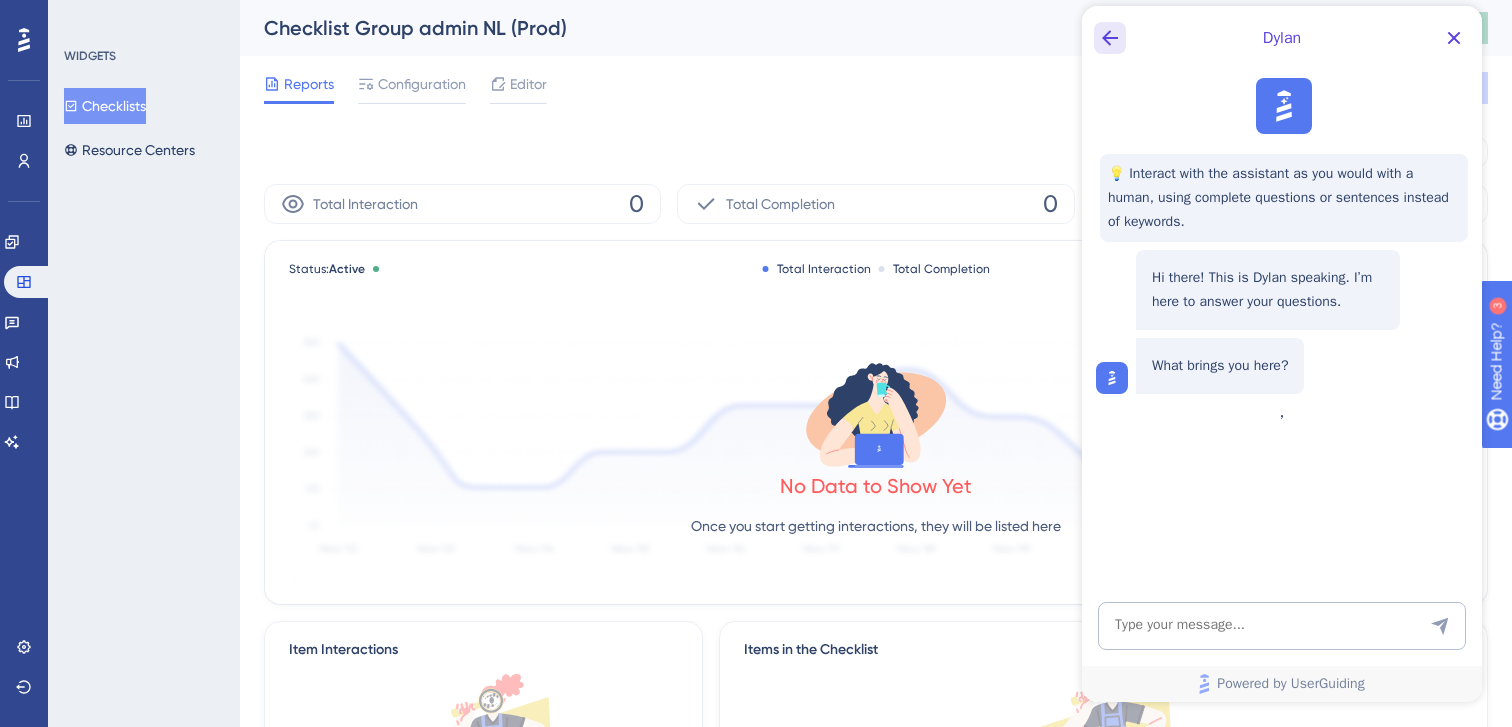 click at bounding box center [1110, 38] 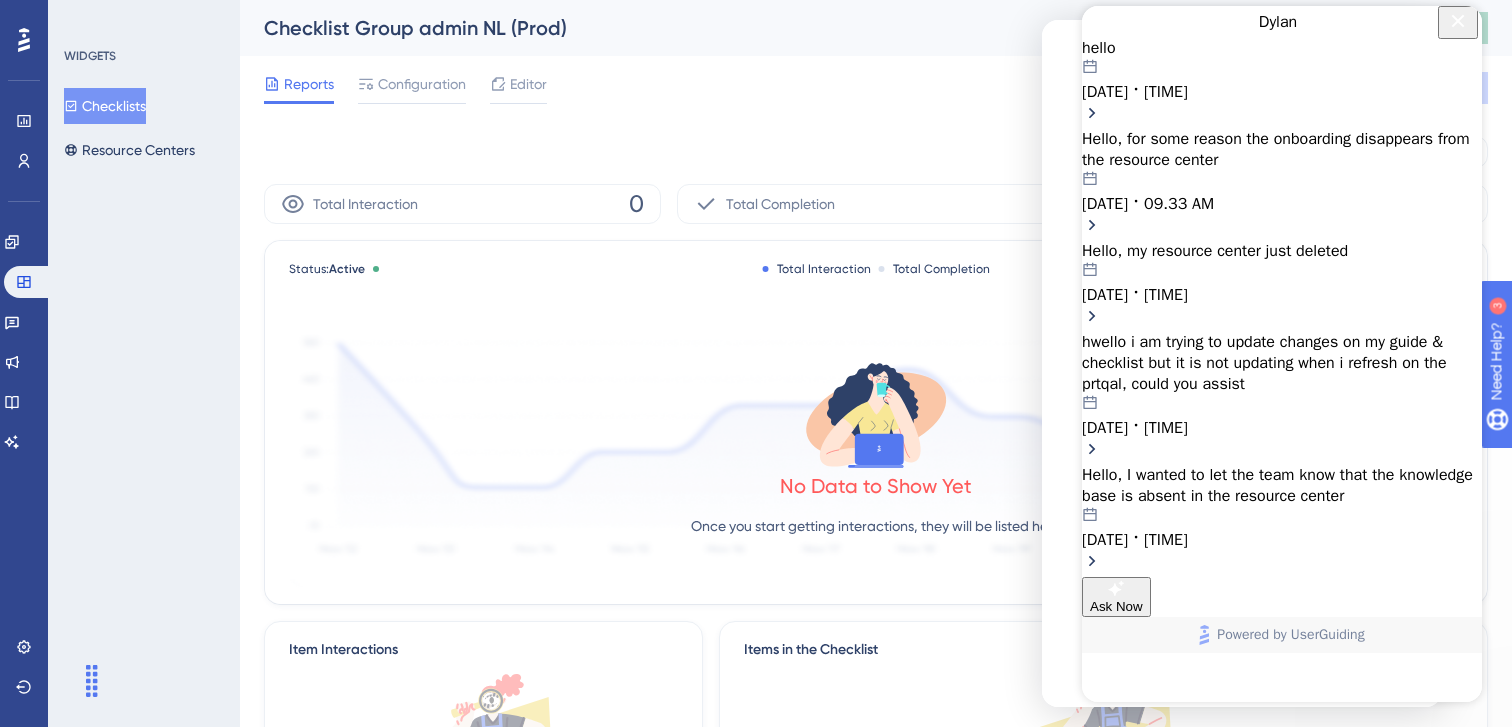 scroll, scrollTop: 0, scrollLeft: 0, axis: both 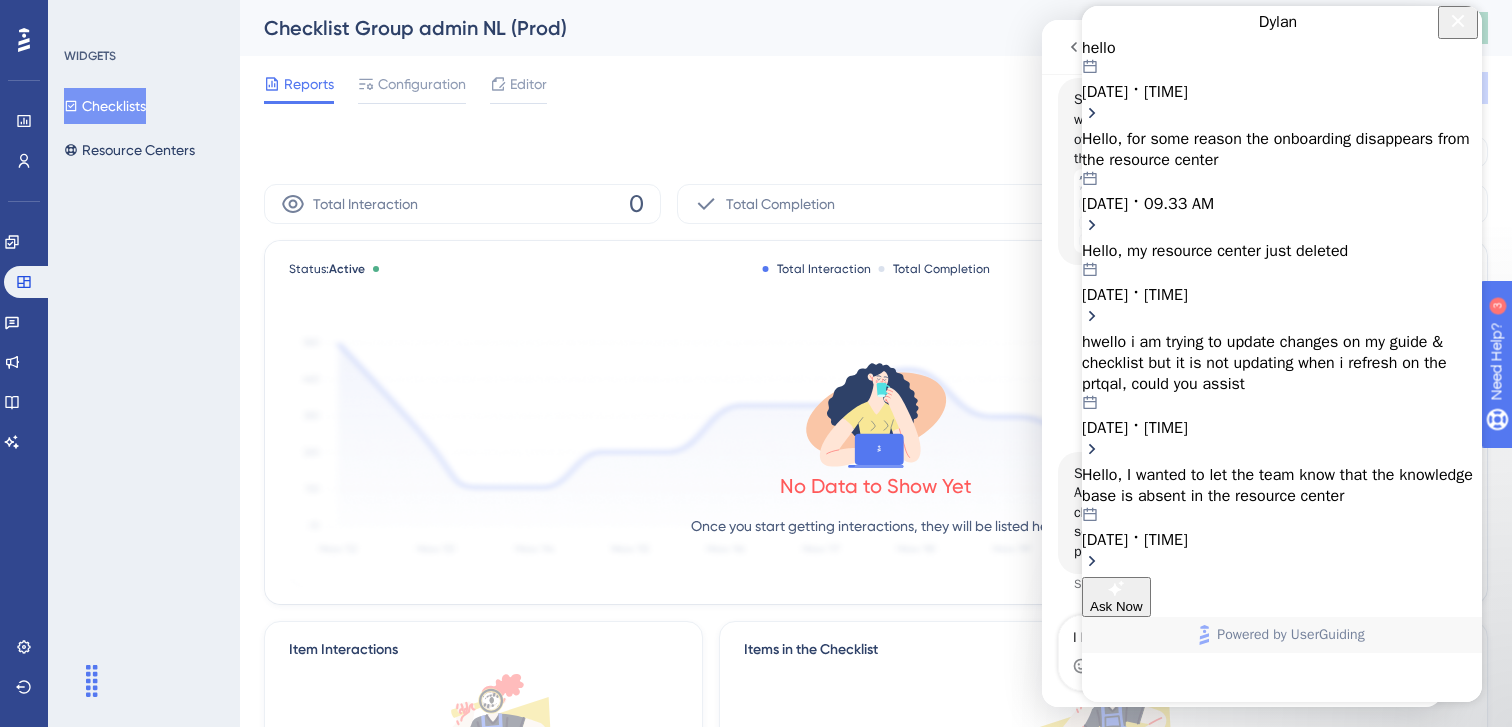 click 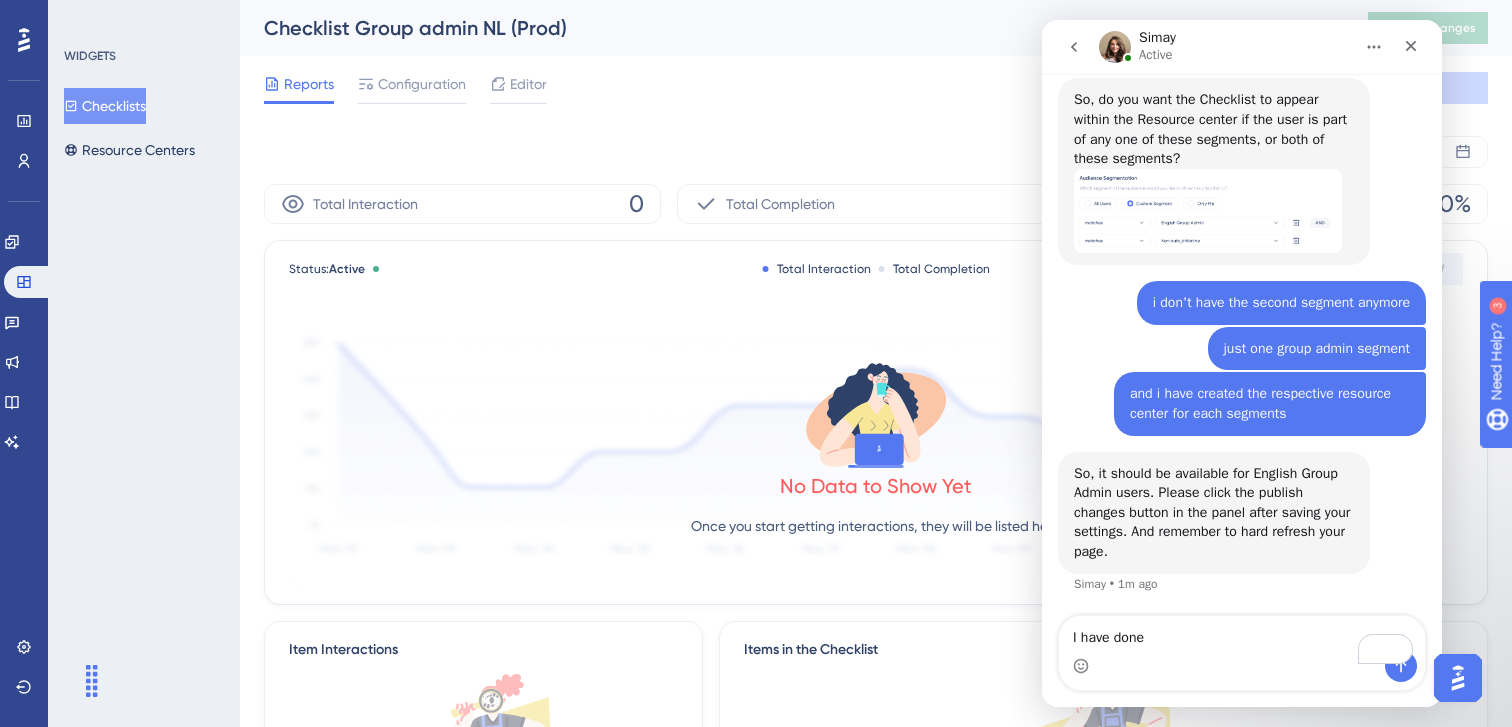 scroll, scrollTop: 0, scrollLeft: 0, axis: both 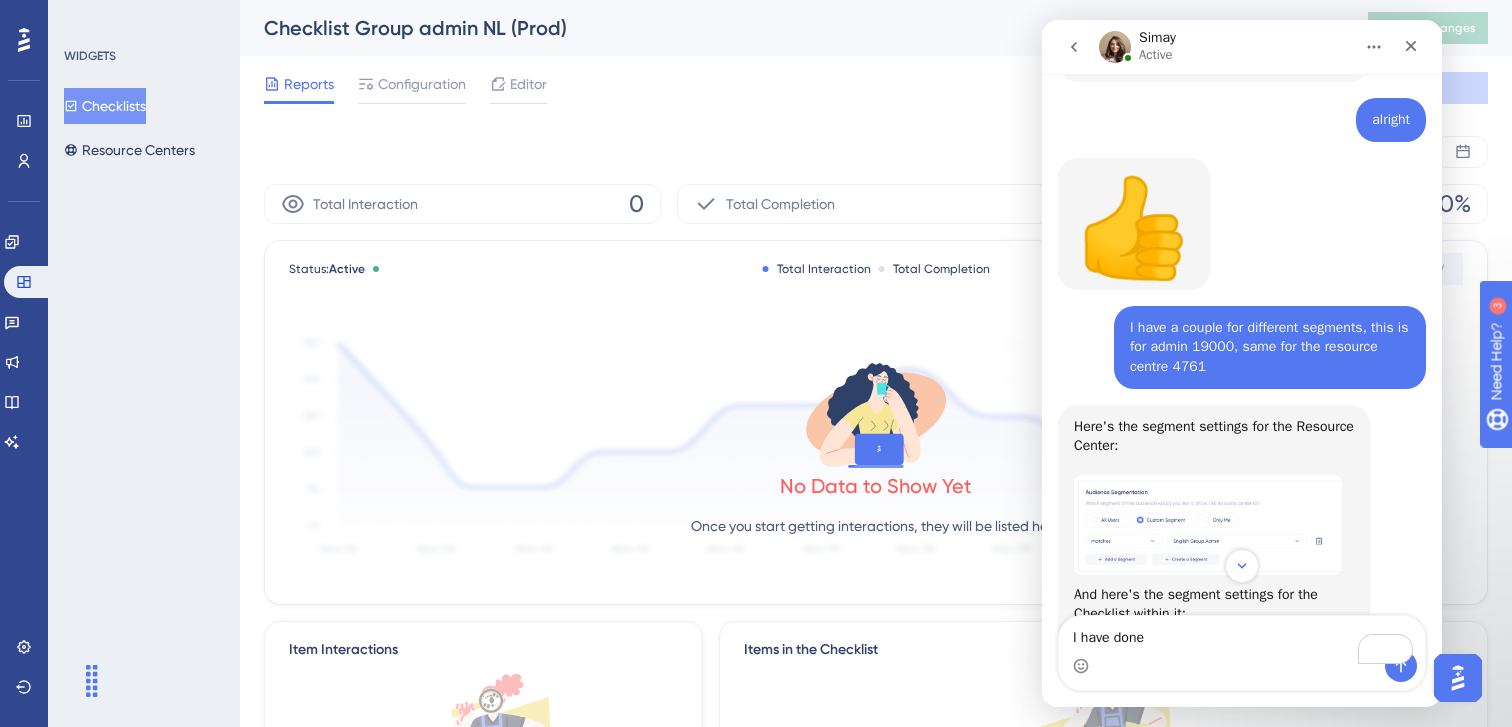 click on "Can you share the Checklist ID and the Resource Center ID? And can I check your panel settings?" at bounding box center (1214, 40) 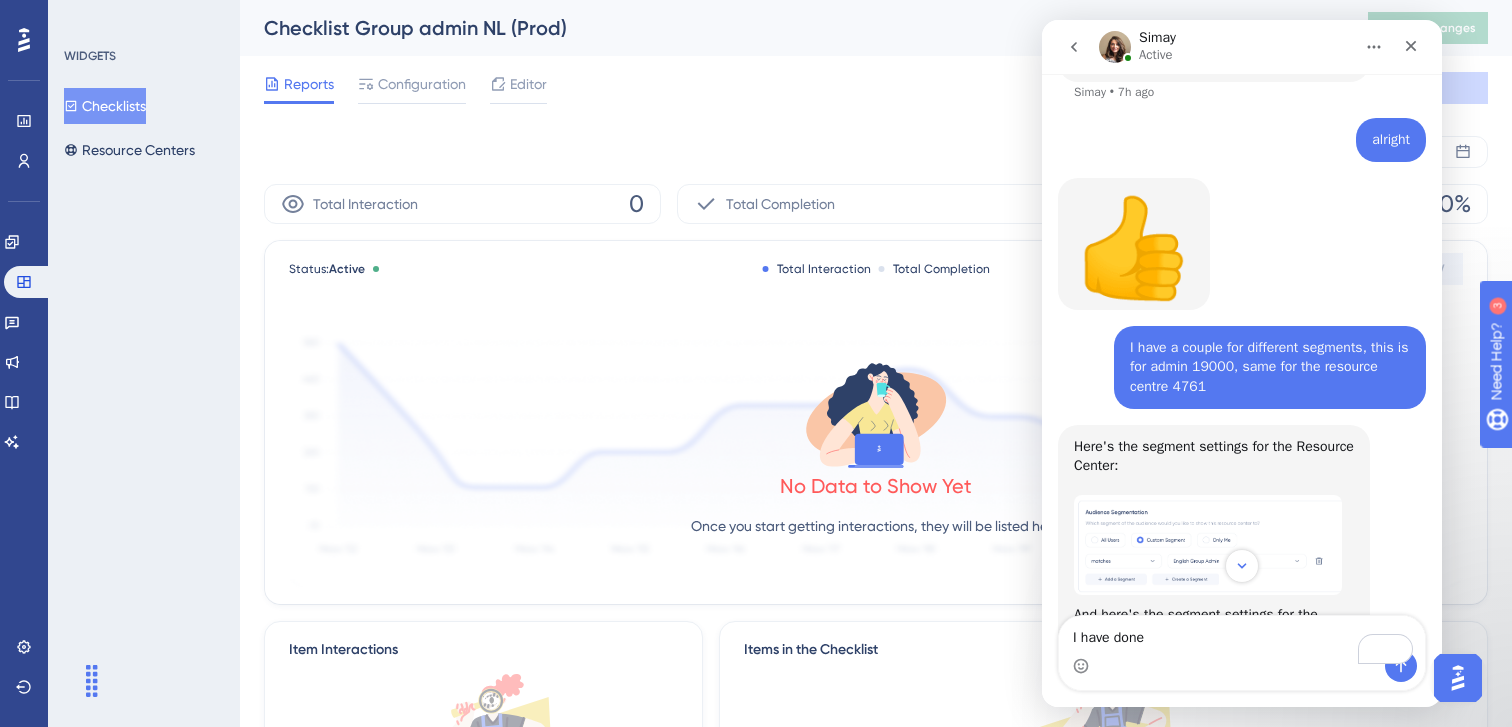 click on "Can you share the Checklist ID and the Resource Center ID? And can I check your panel settings?" at bounding box center [1214, 40] 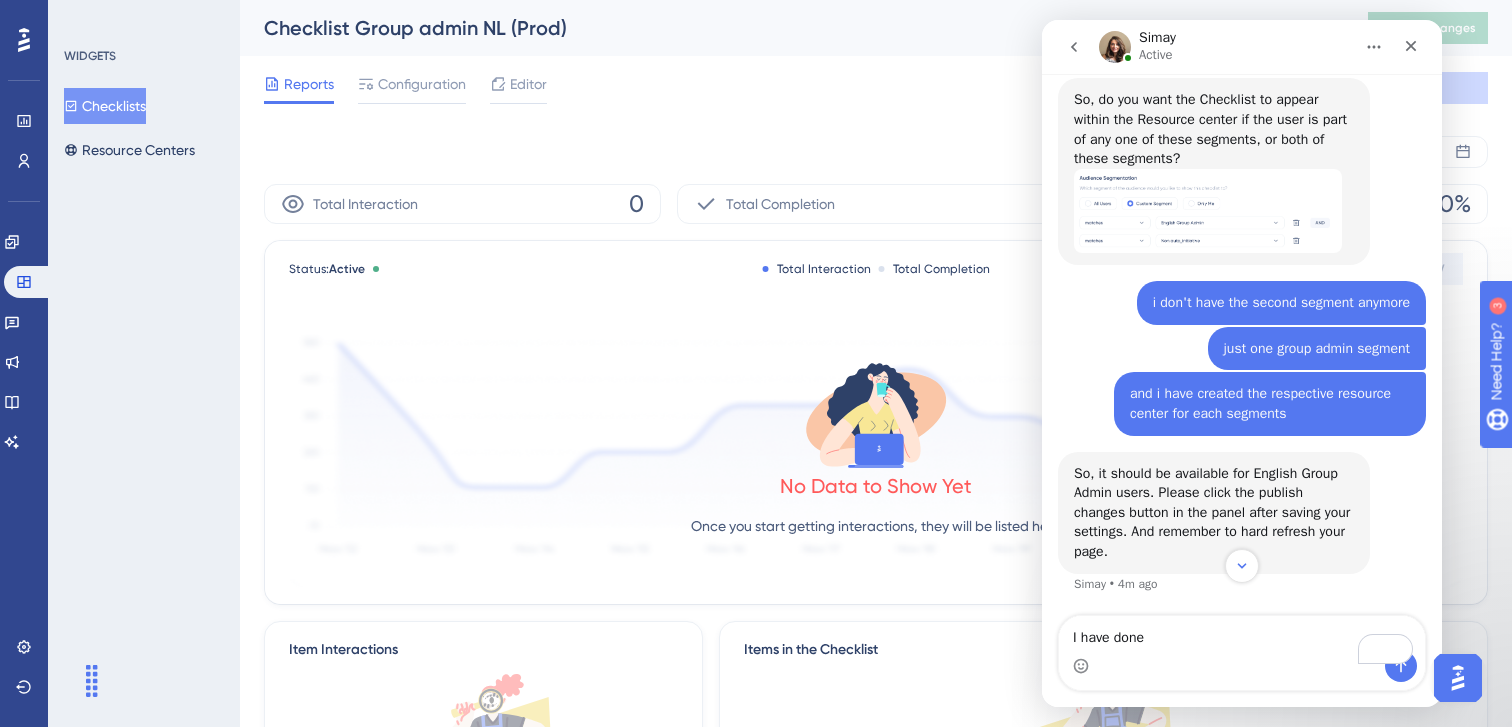 scroll, scrollTop: 3055, scrollLeft: 0, axis: vertical 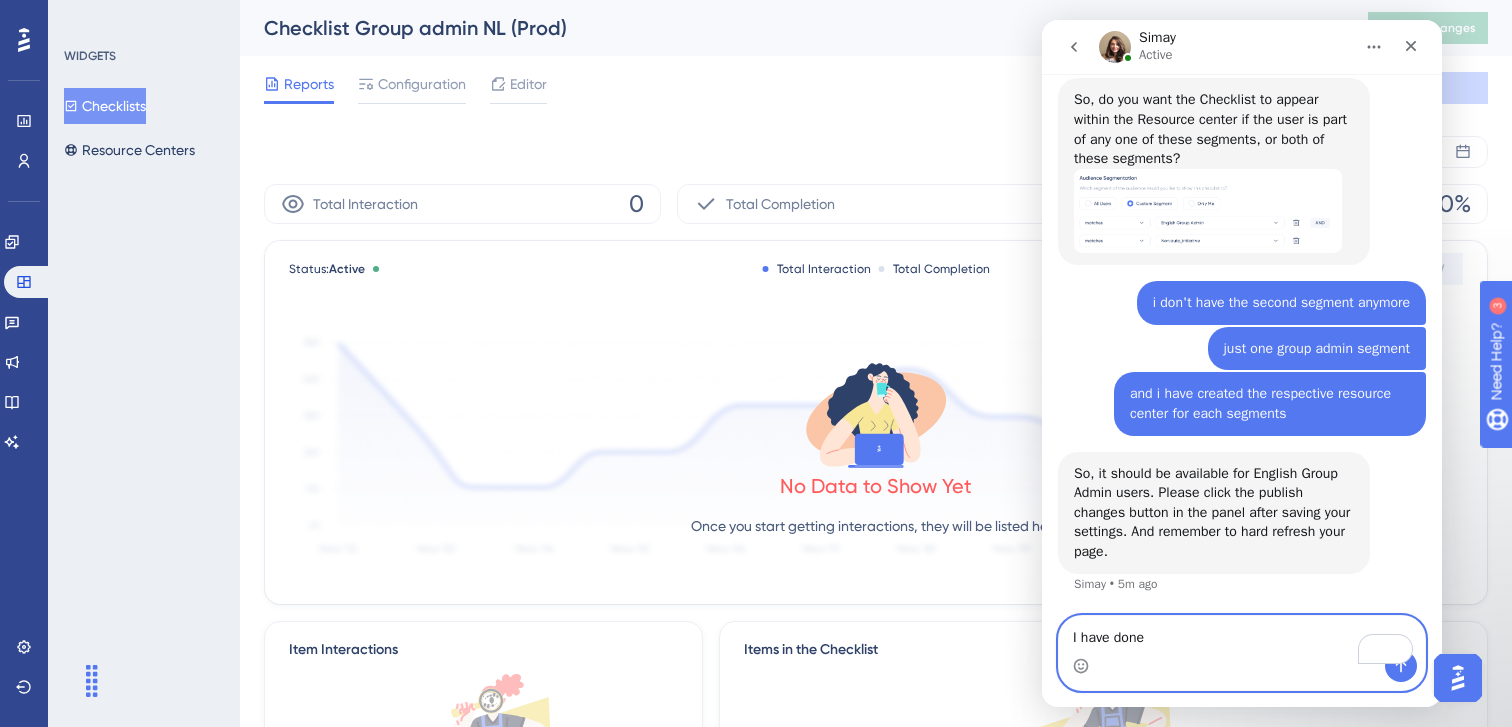 click on "I have done" at bounding box center (1242, 633) 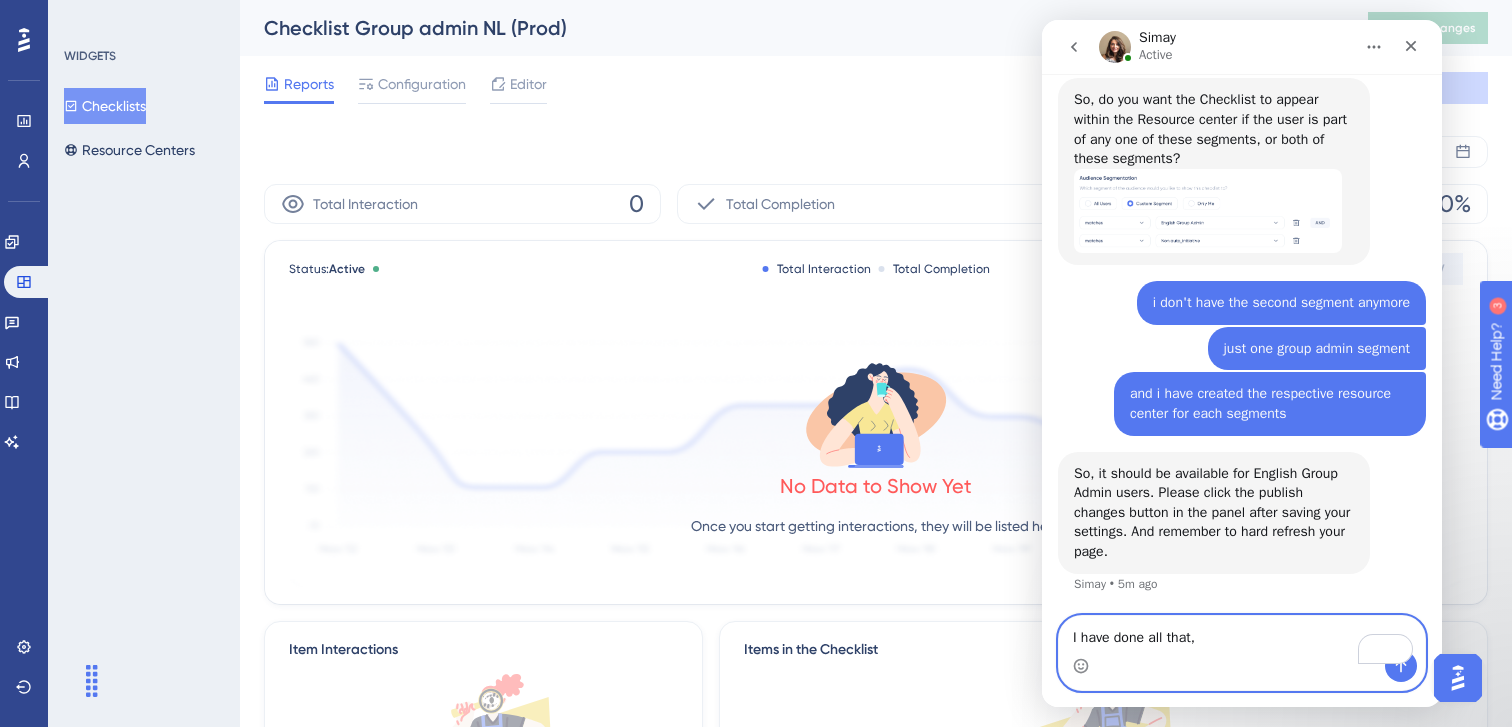 type on "I have done all that," 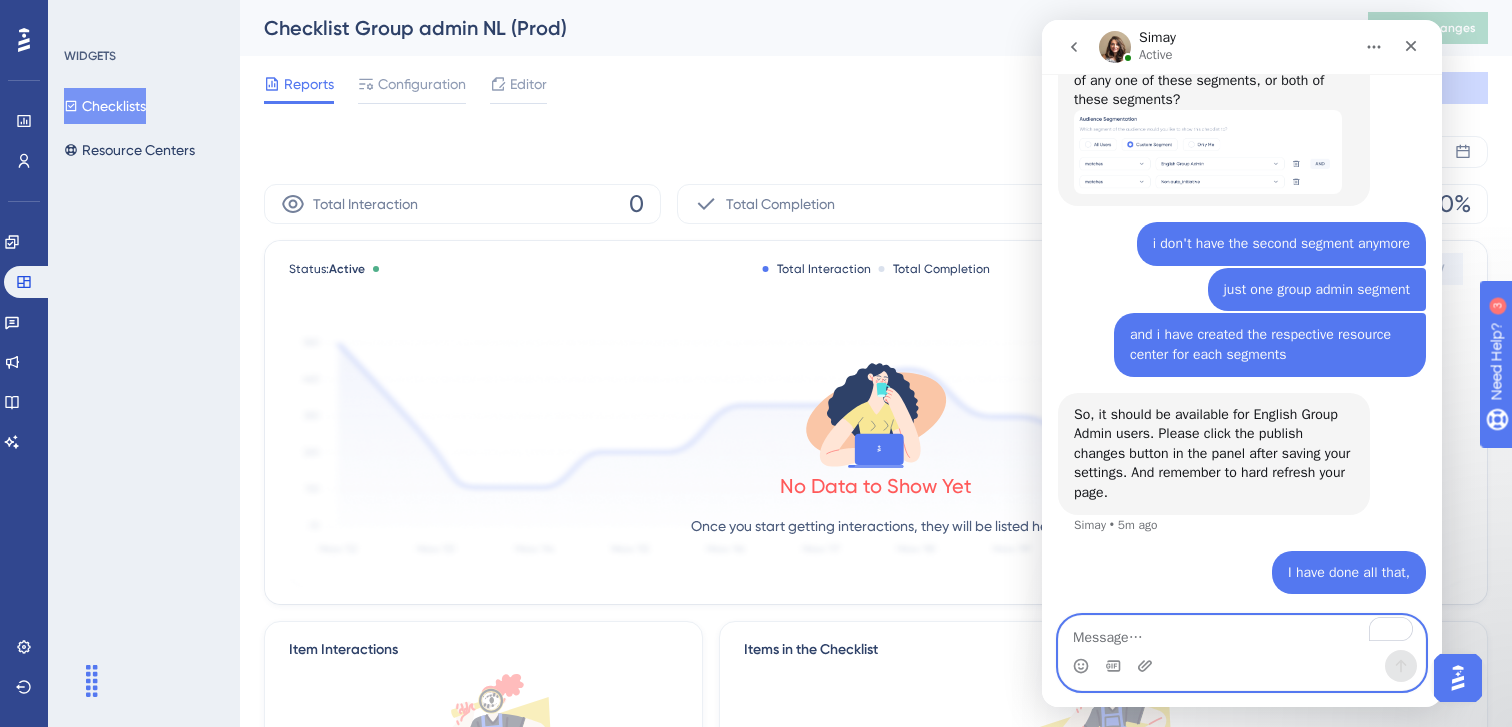 scroll, scrollTop: 3114, scrollLeft: 0, axis: vertical 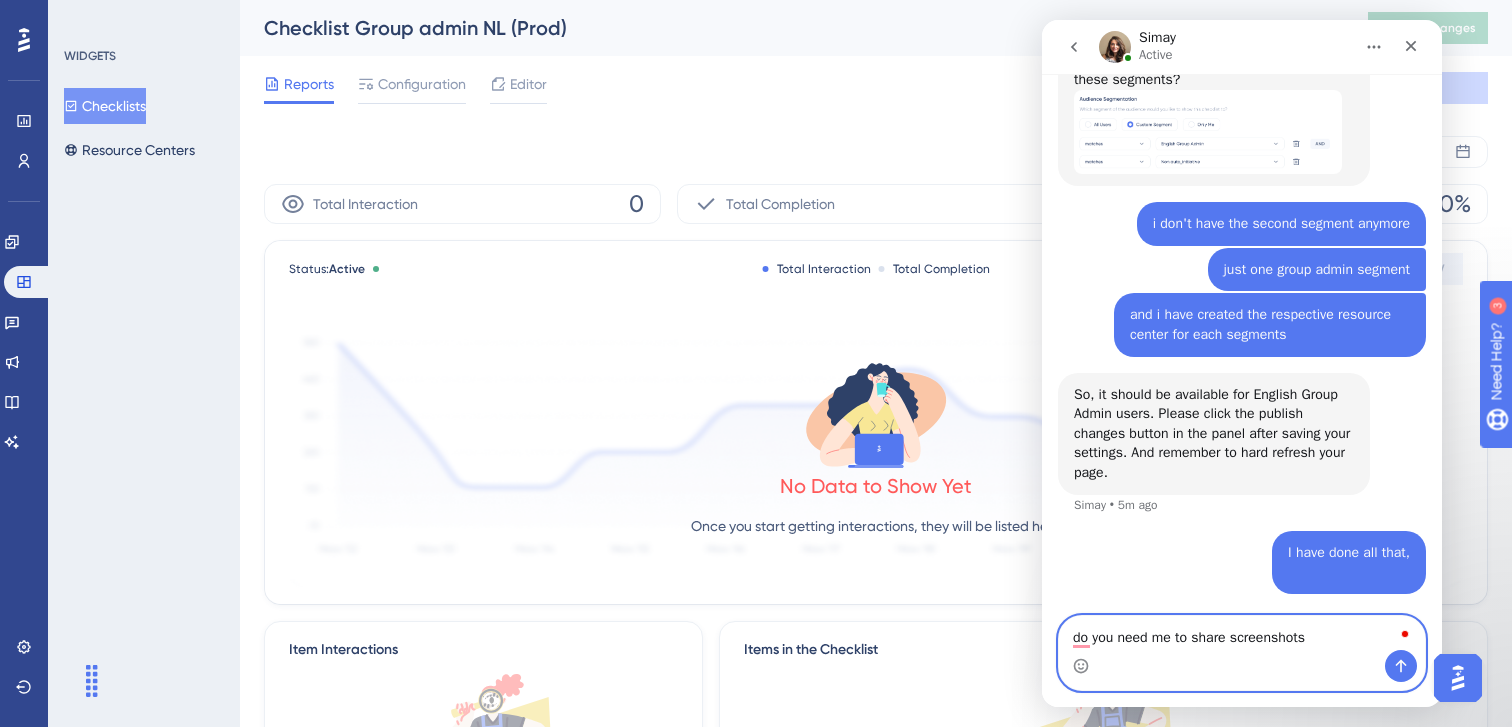 type on "do you need me to share screenshots?" 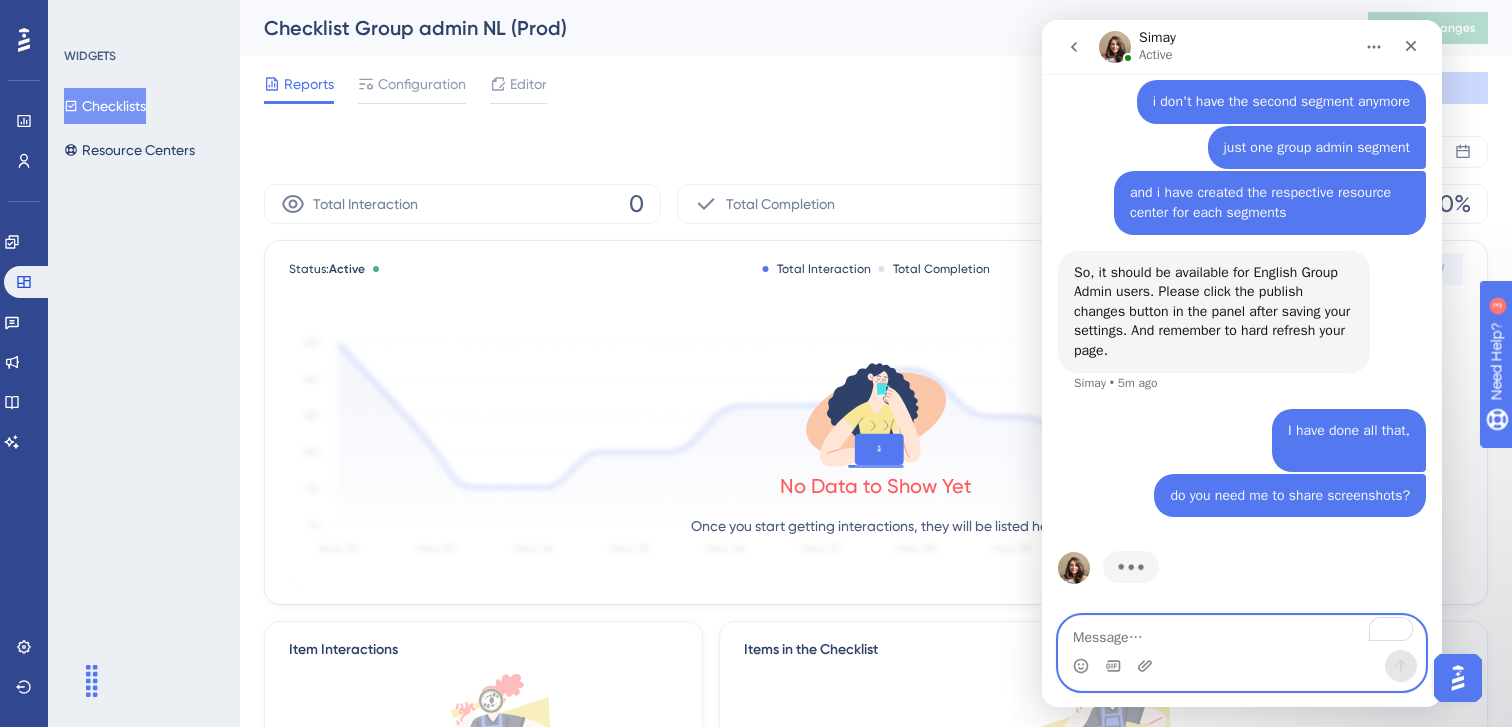 scroll, scrollTop: 3237, scrollLeft: 0, axis: vertical 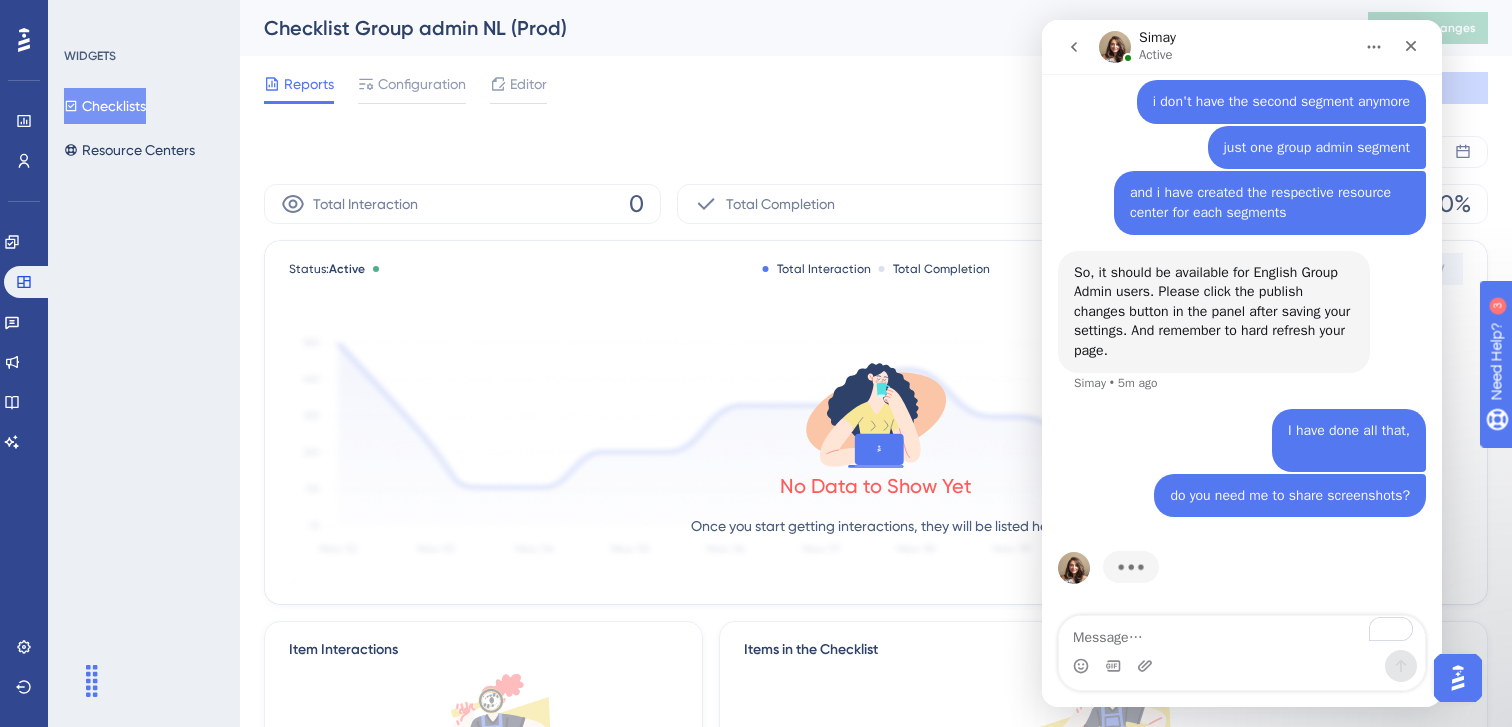 click at bounding box center [1115, 47] 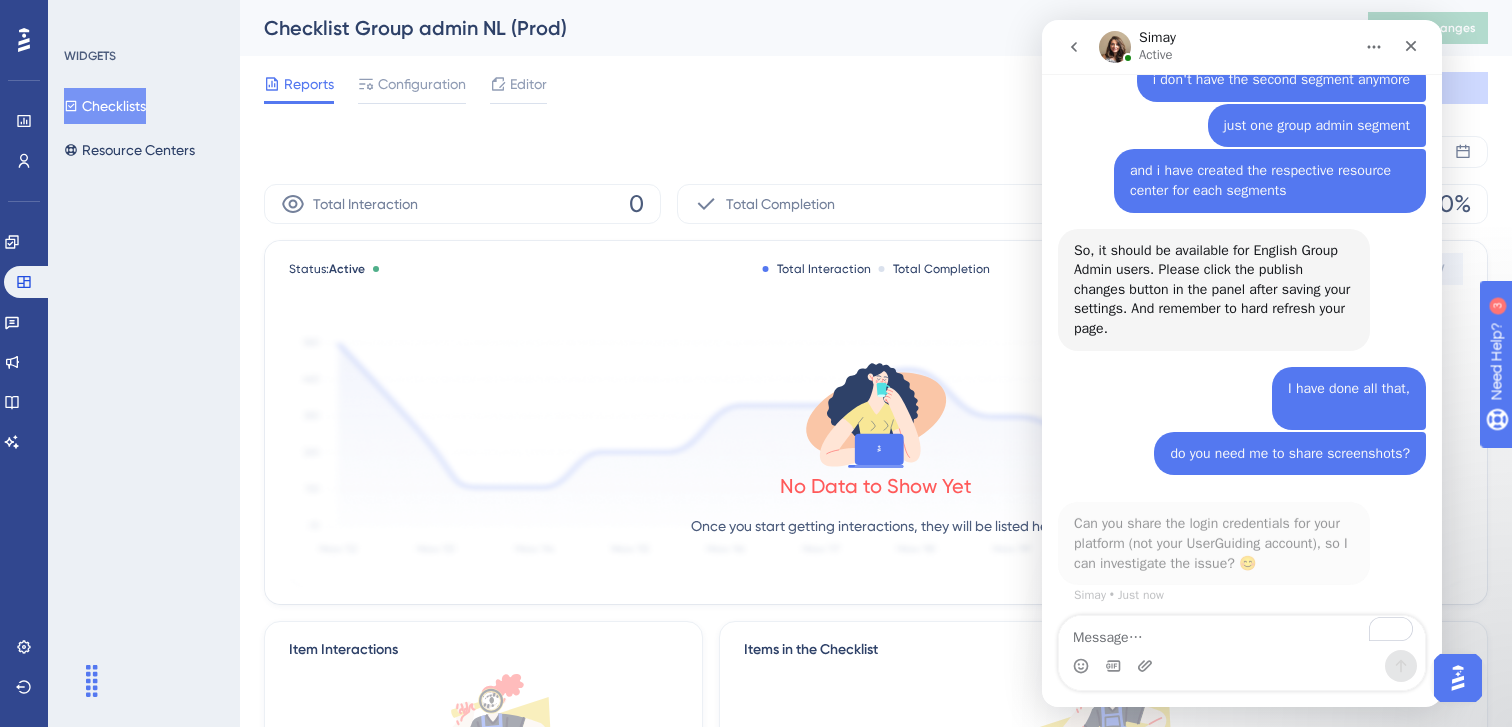 click on "Active" at bounding box center [1156, 55] 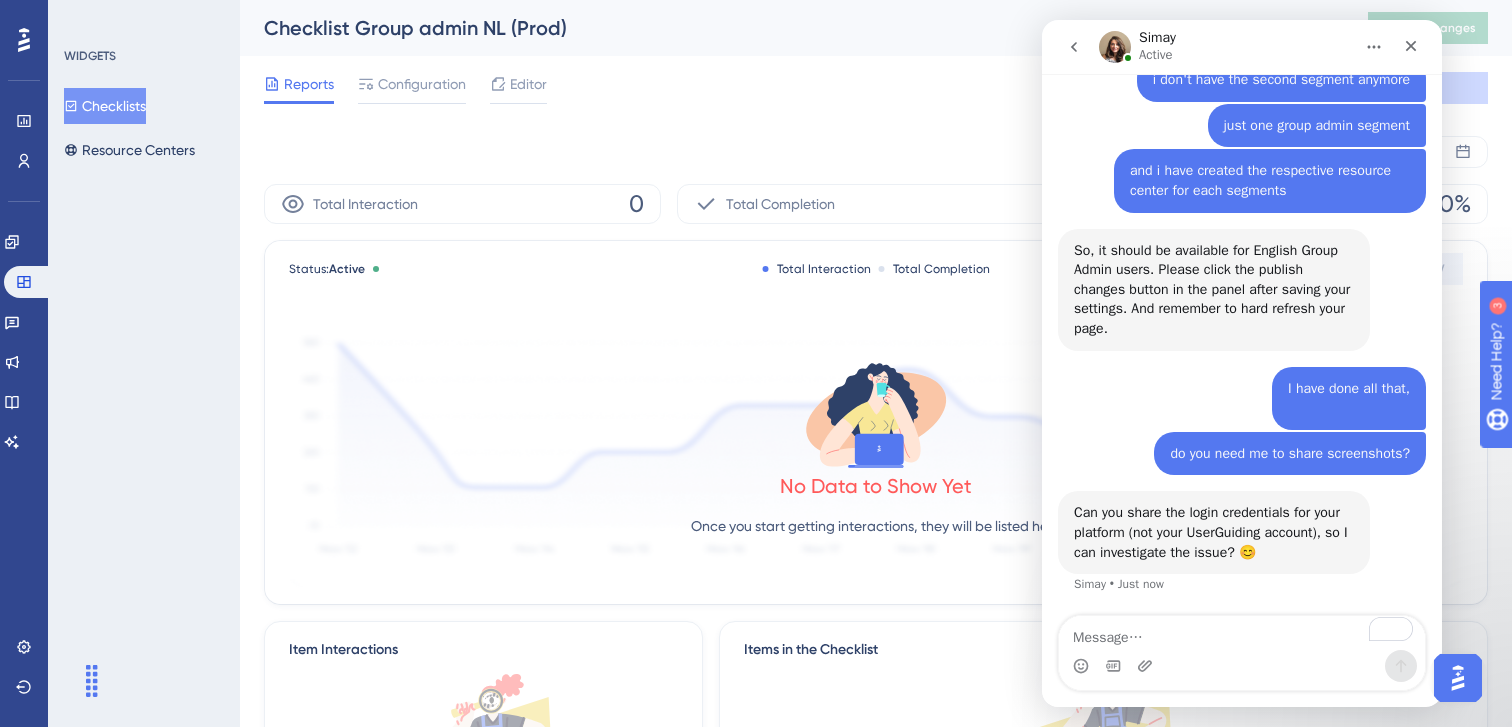 scroll, scrollTop: 3259, scrollLeft: 0, axis: vertical 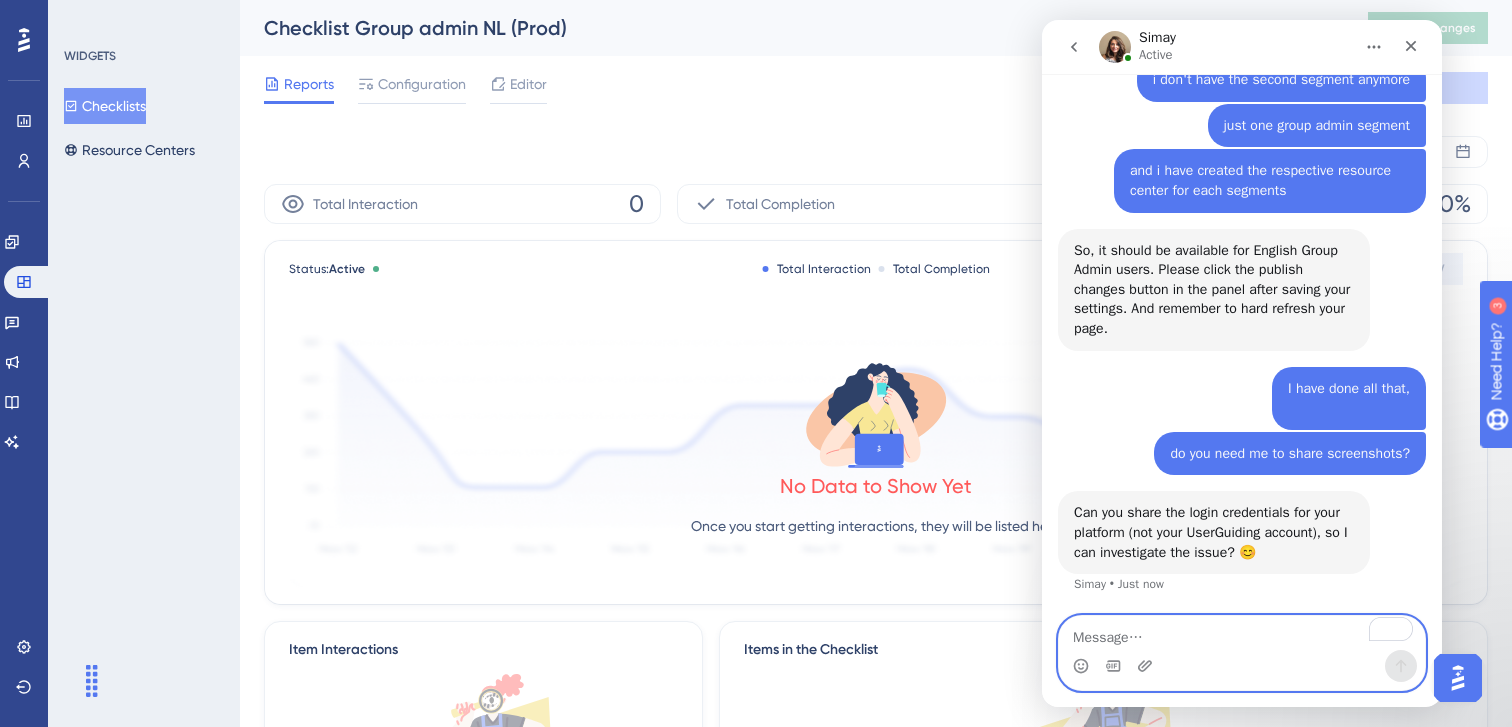 click at bounding box center (1242, 633) 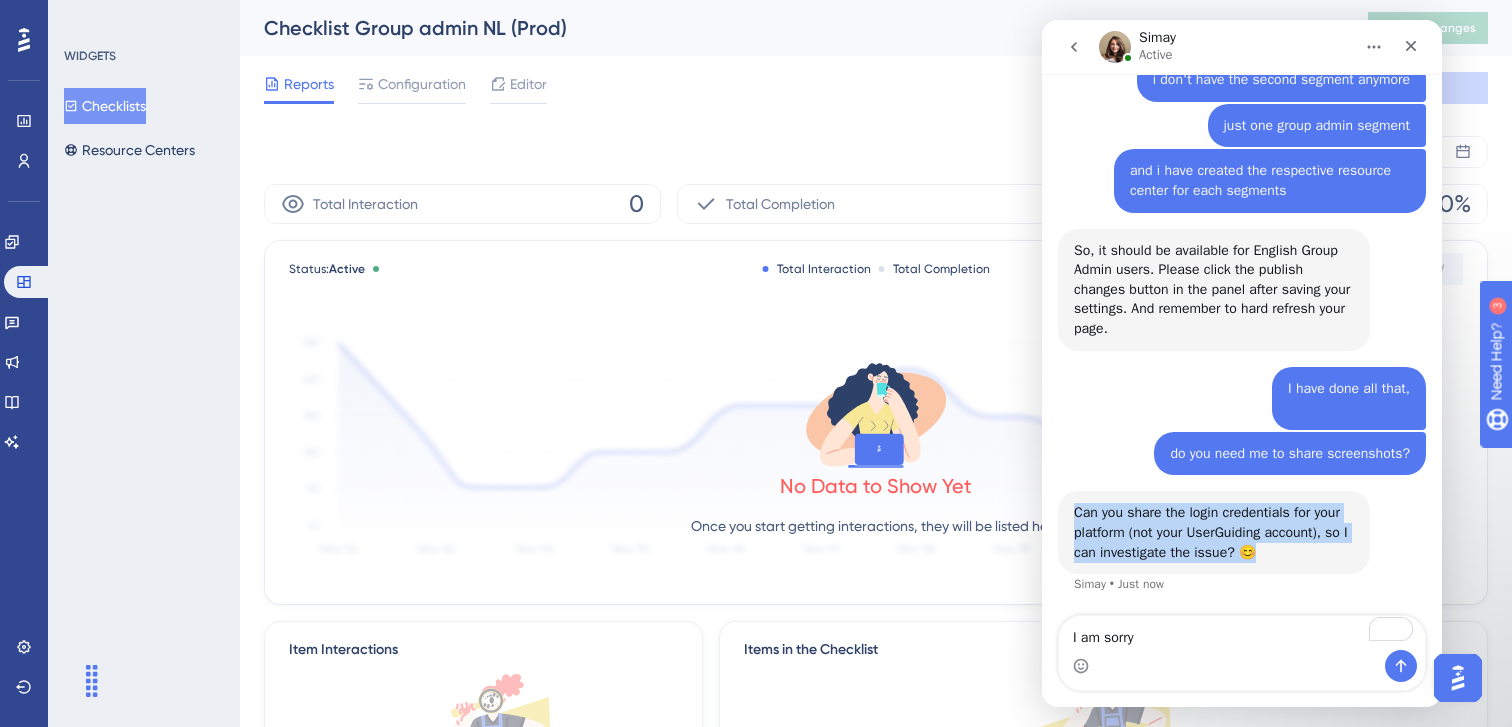 drag, startPoint x: 1352, startPoint y: 549, endPoint x: 1068, endPoint y: 499, distance: 288.36783 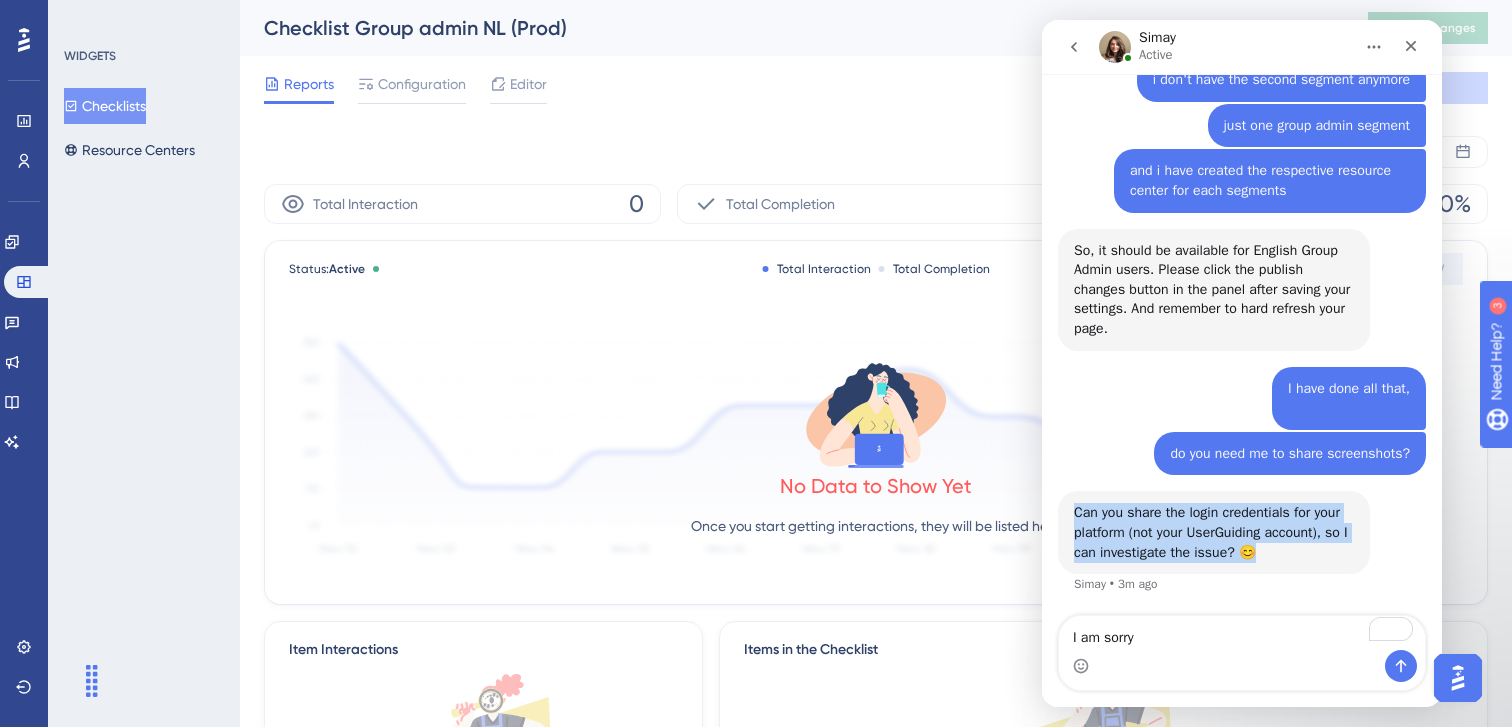 scroll, scrollTop: 3147, scrollLeft: 0, axis: vertical 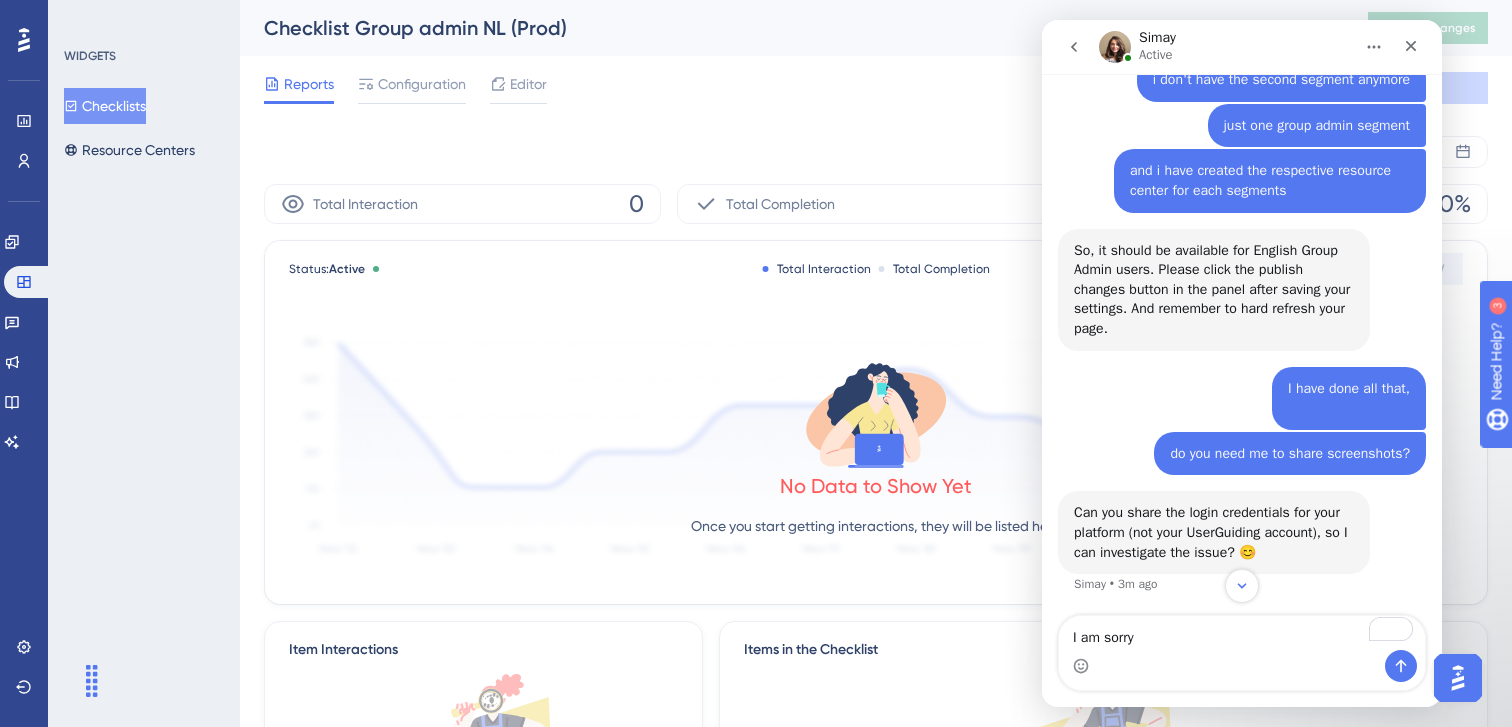 click on "I have done all that,  ​ NewU    •   4m ago" at bounding box center [1242, 399] 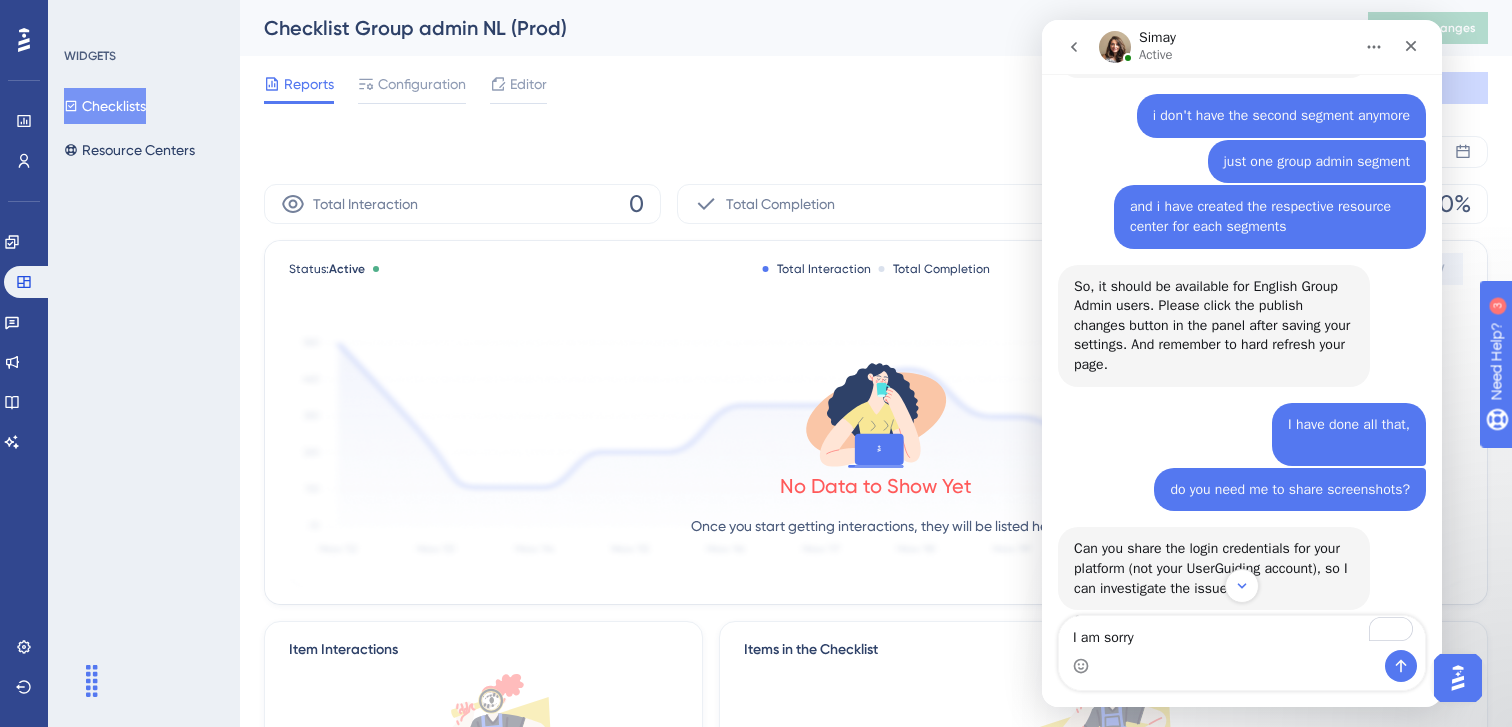scroll, scrollTop: 3119, scrollLeft: 0, axis: vertical 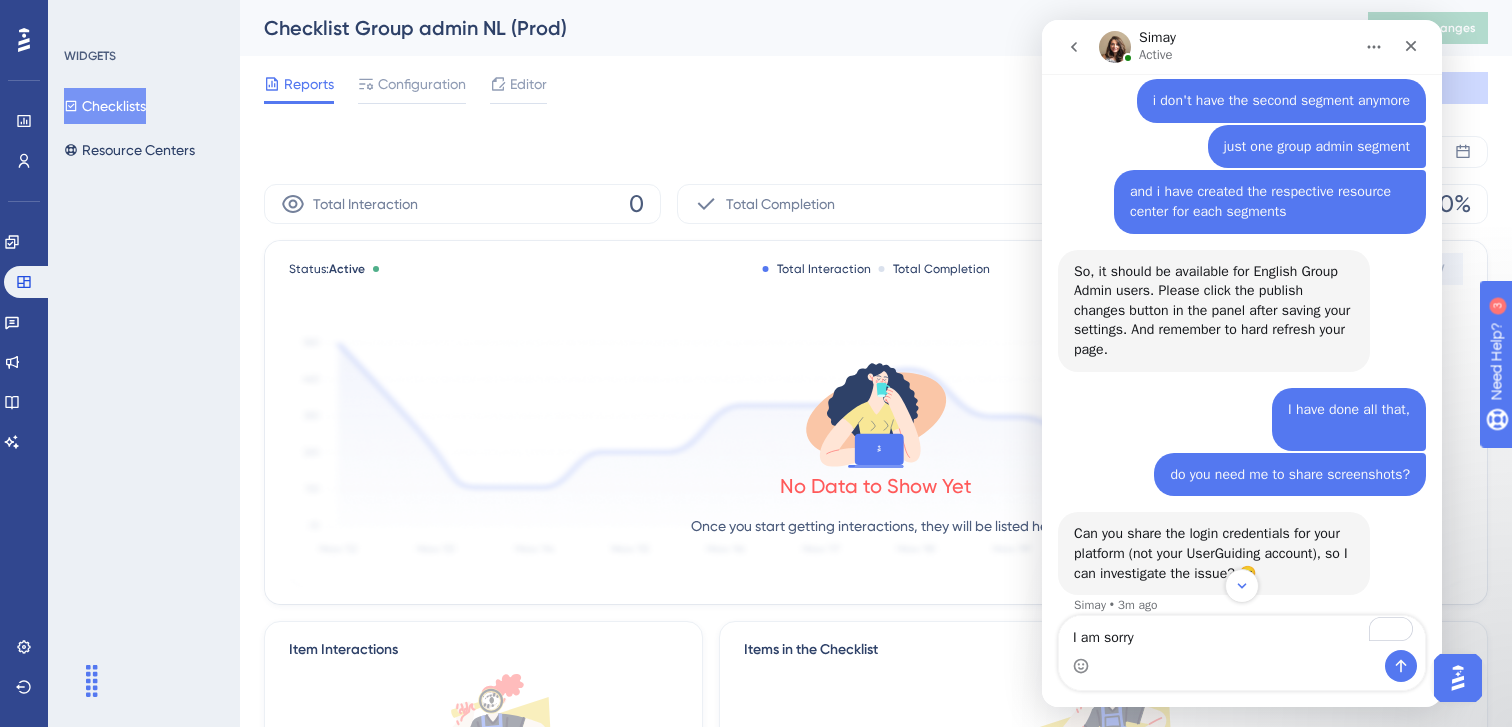 click on "Simay Active" at bounding box center (1242, 47) 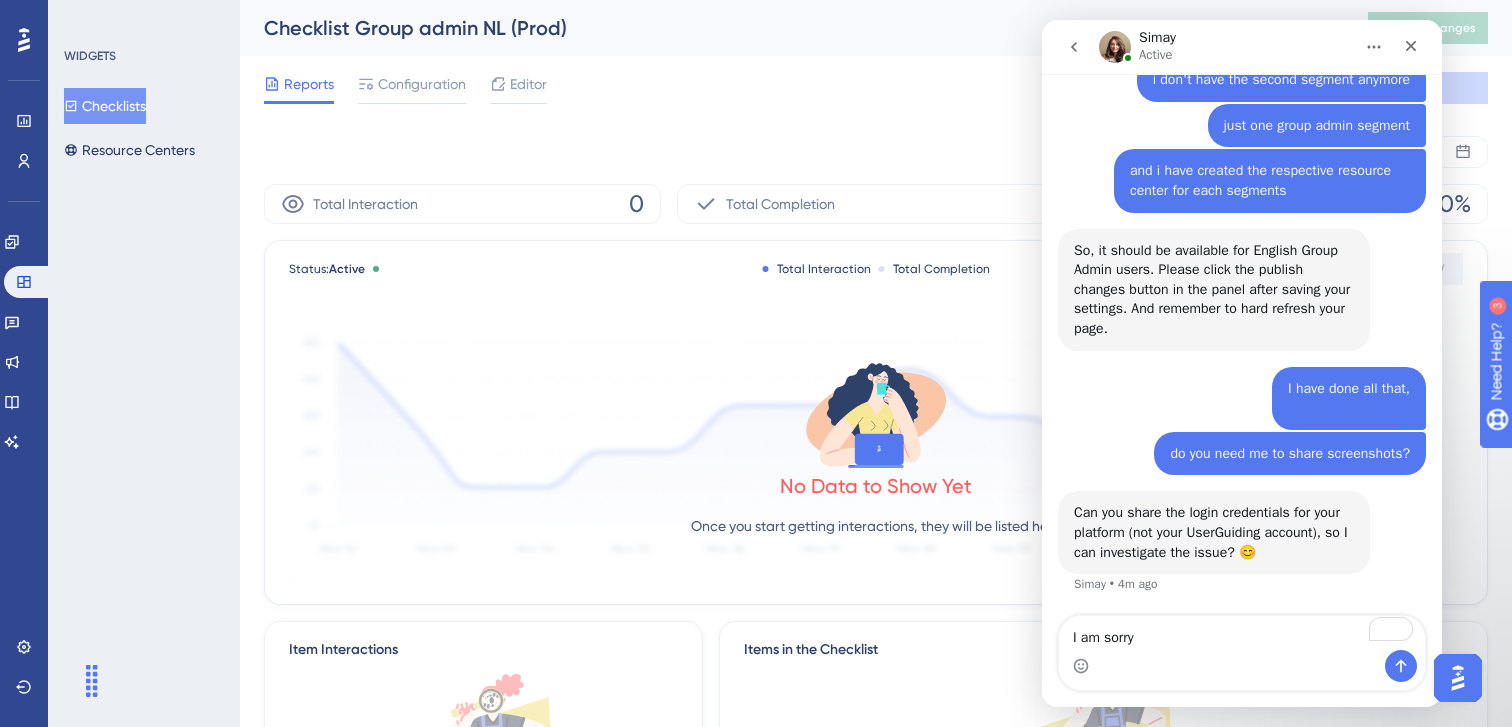 scroll, scrollTop: 3259, scrollLeft: 0, axis: vertical 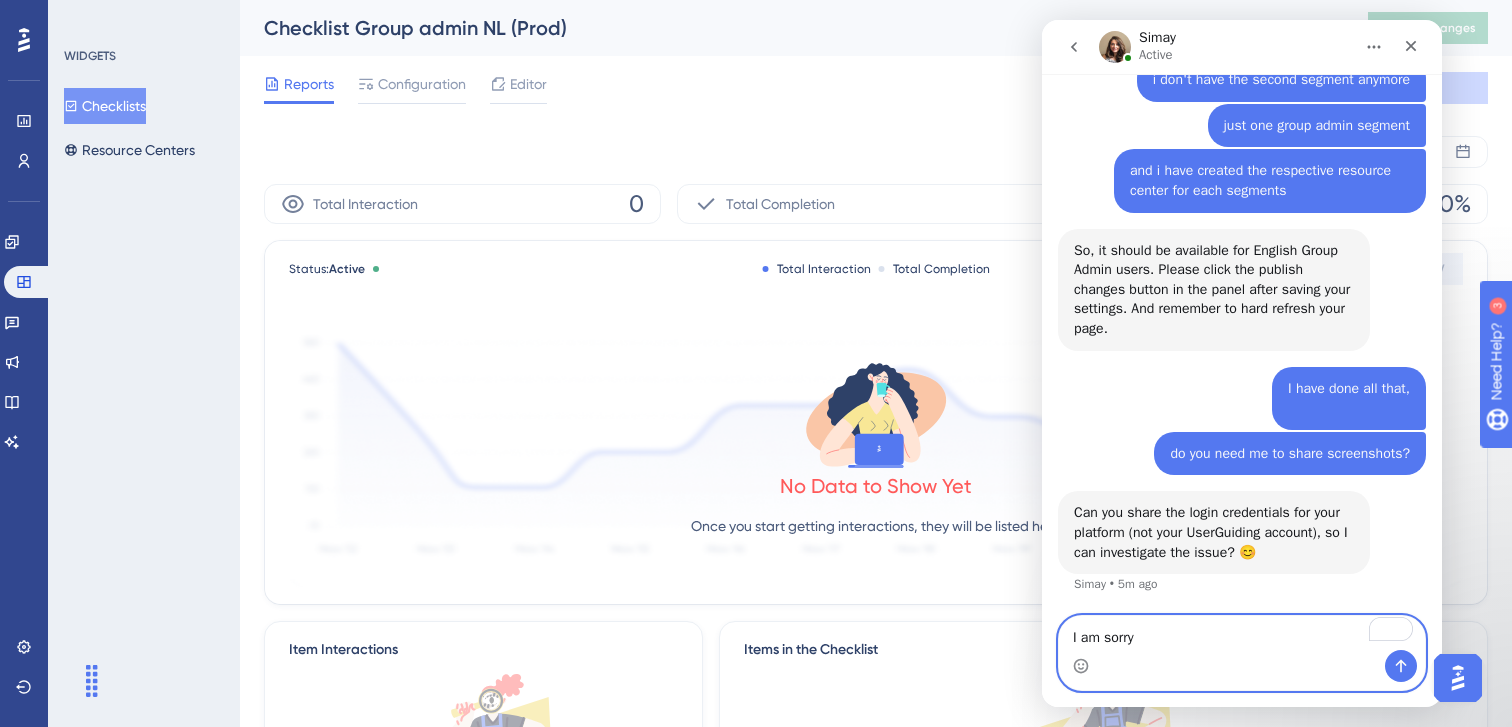 click on "I am sorry" at bounding box center (1242, 633) 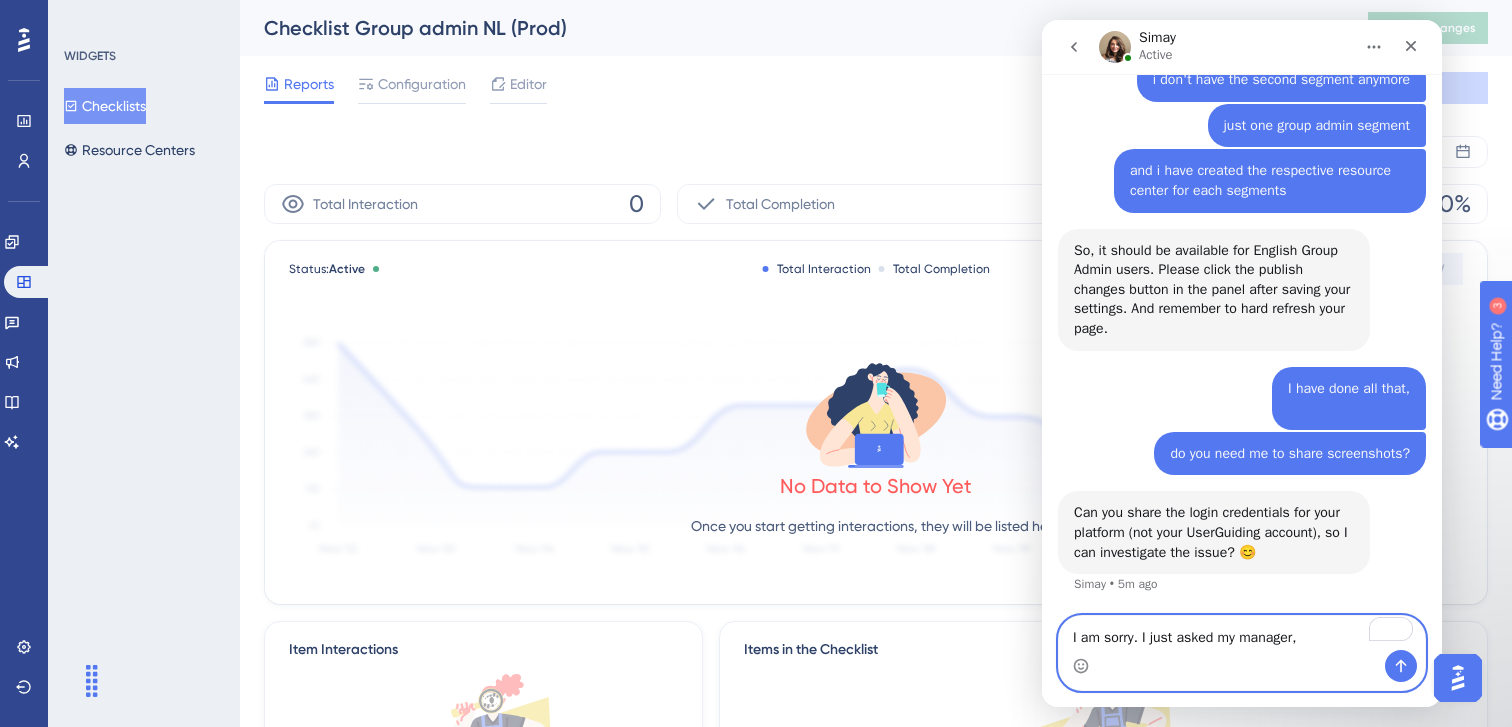 drag, startPoint x: 1152, startPoint y: 636, endPoint x: 1310, endPoint y: 636, distance: 158 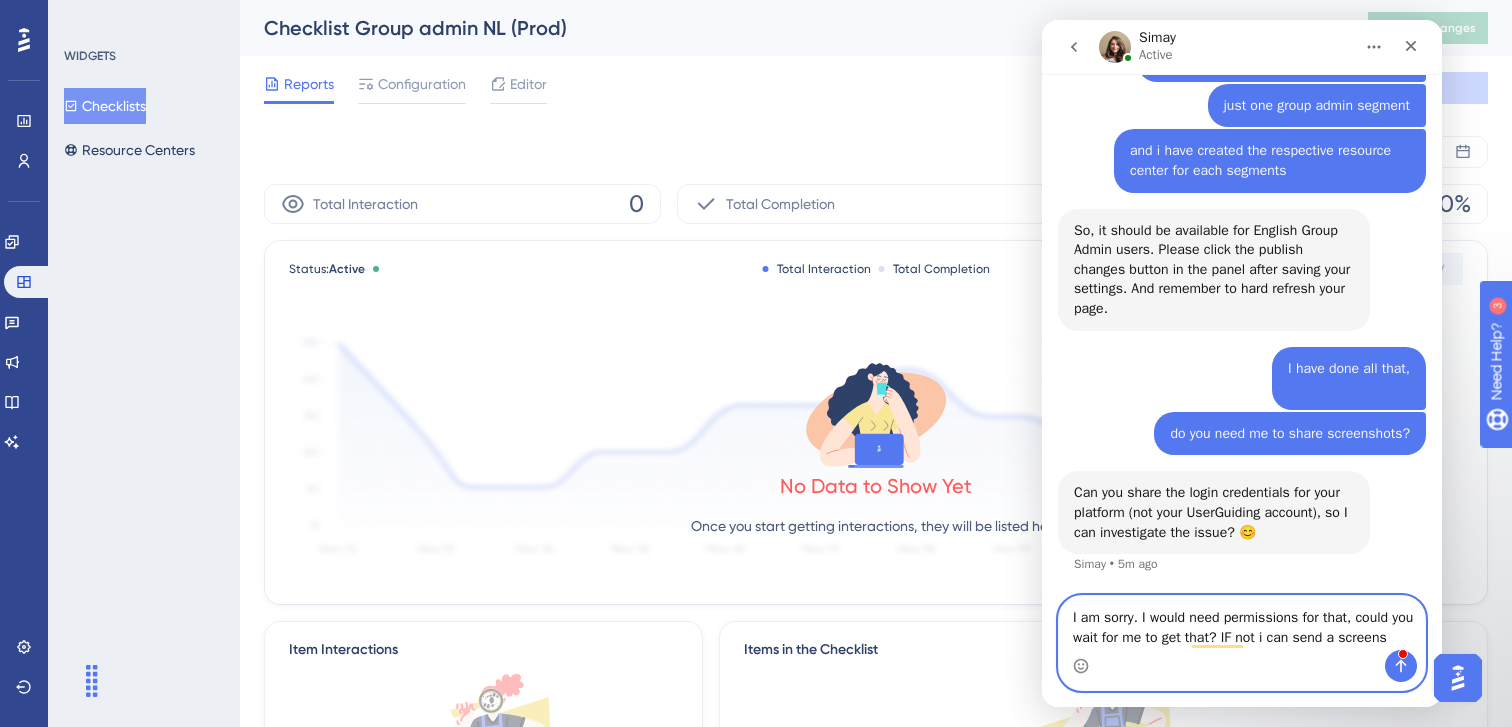 scroll, scrollTop: 3299, scrollLeft: 0, axis: vertical 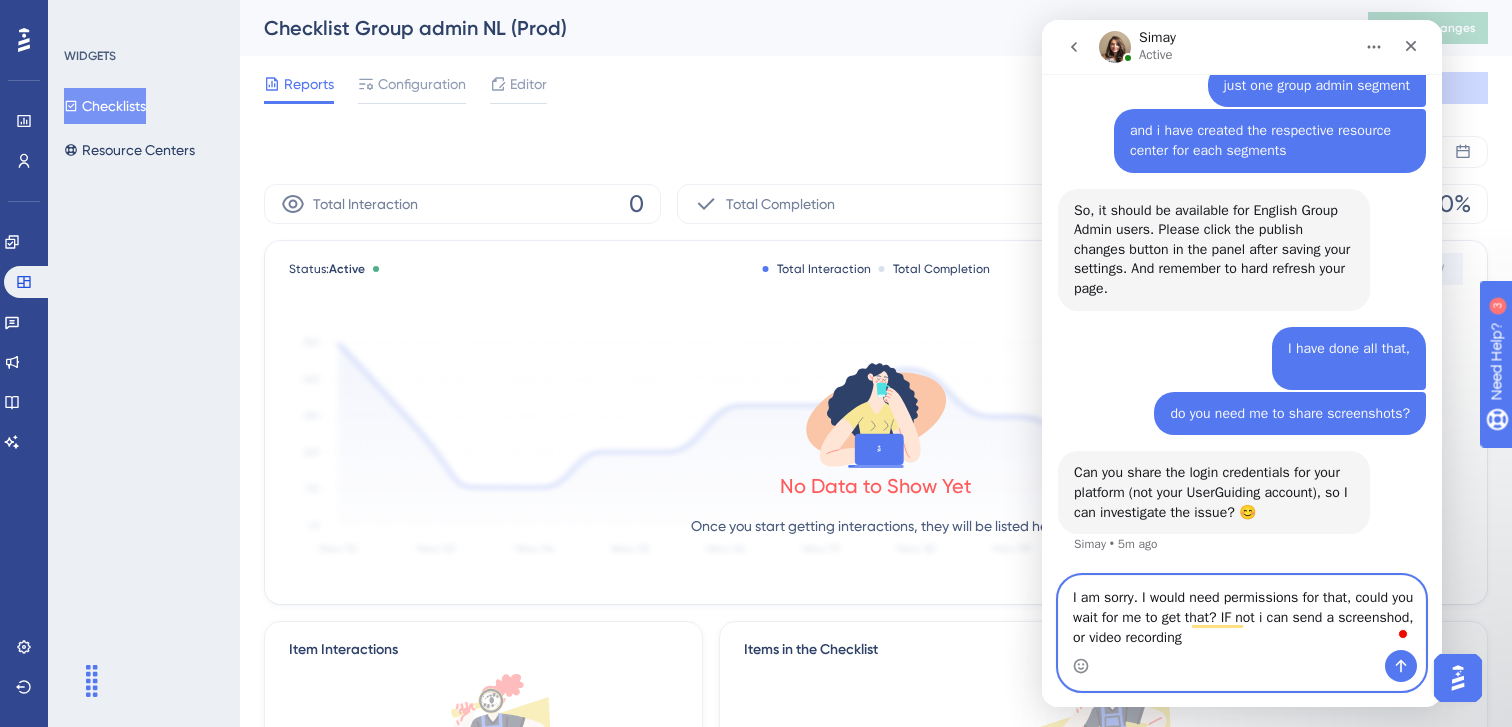 type on "I am sorry. I would need permissions for that, could you wait for me to get that? IF not i can send a screenshod, or video recording?" 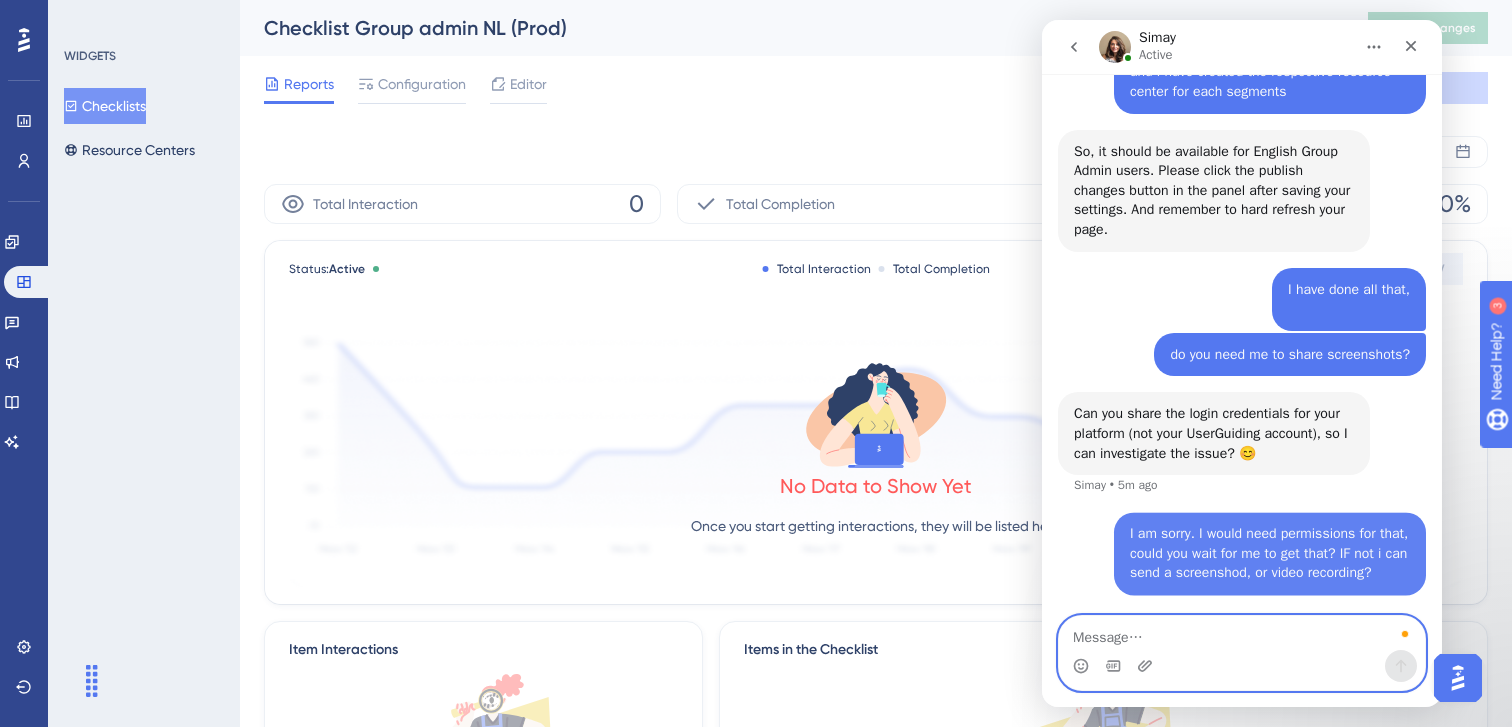 scroll, scrollTop: 3377, scrollLeft: 0, axis: vertical 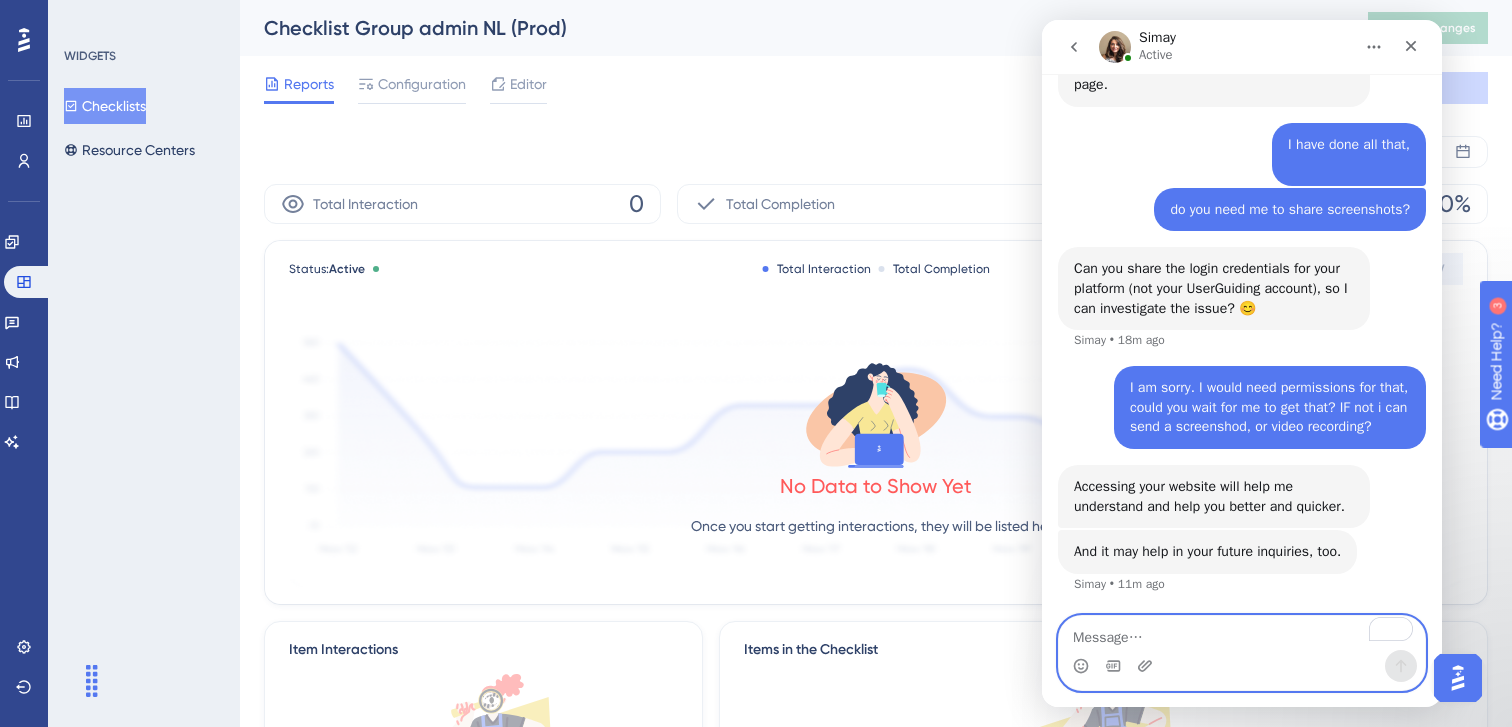 click at bounding box center (1242, 633) 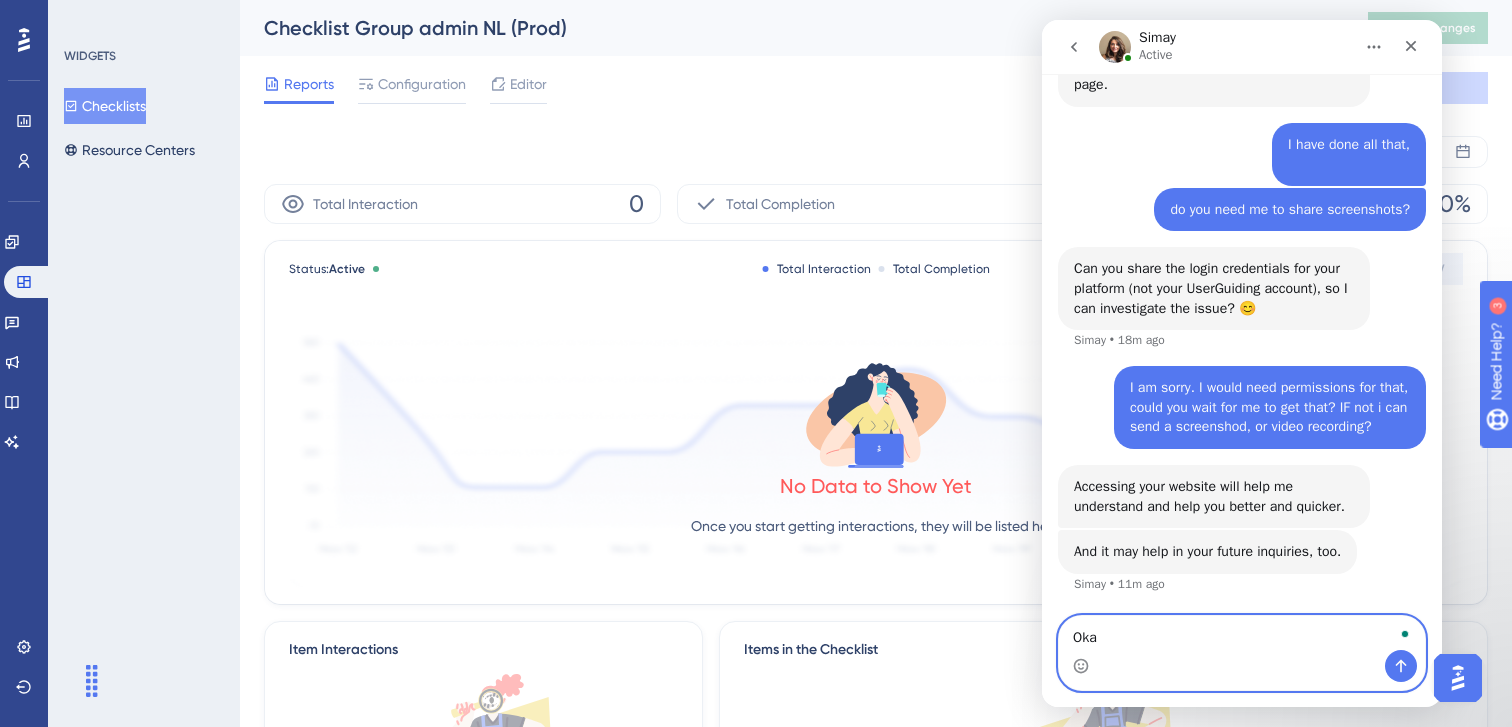type on "Okay" 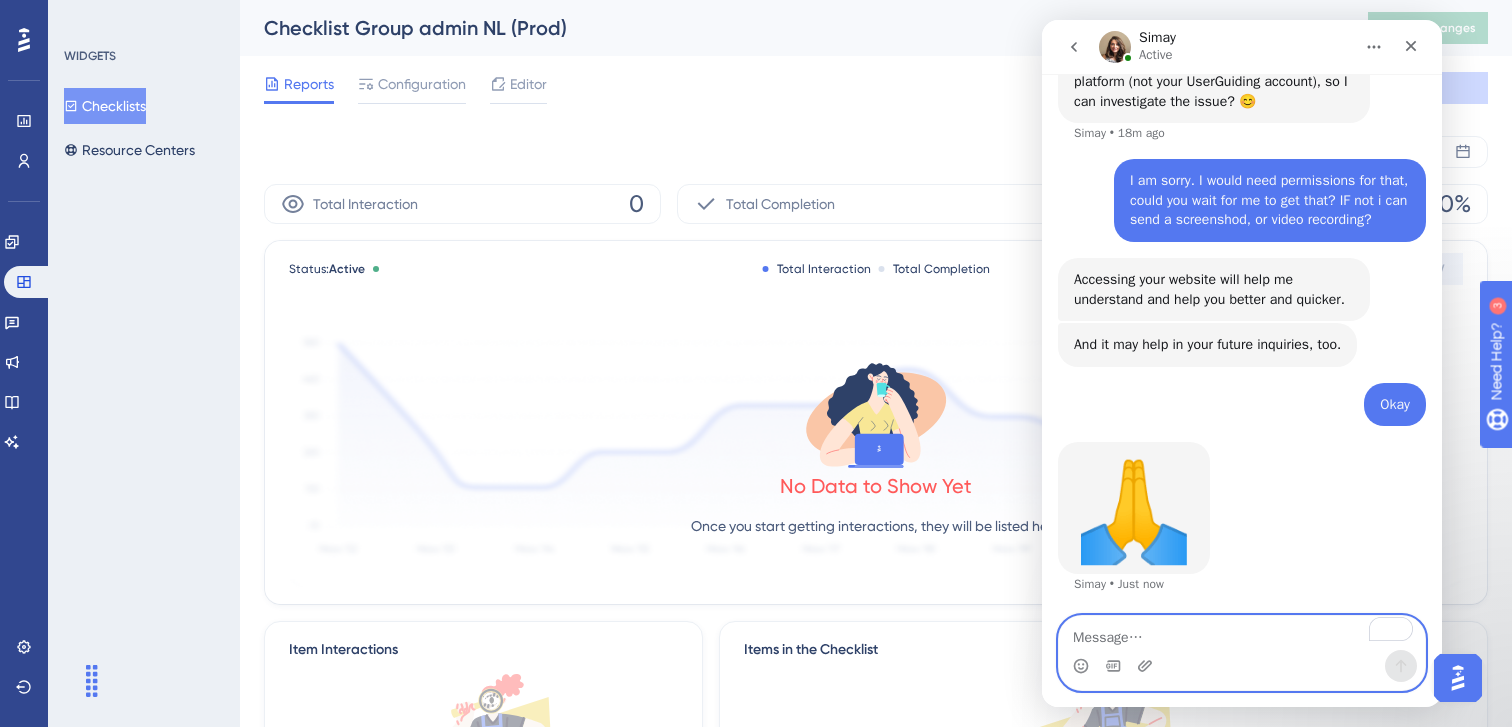 scroll, scrollTop: 3769, scrollLeft: 0, axis: vertical 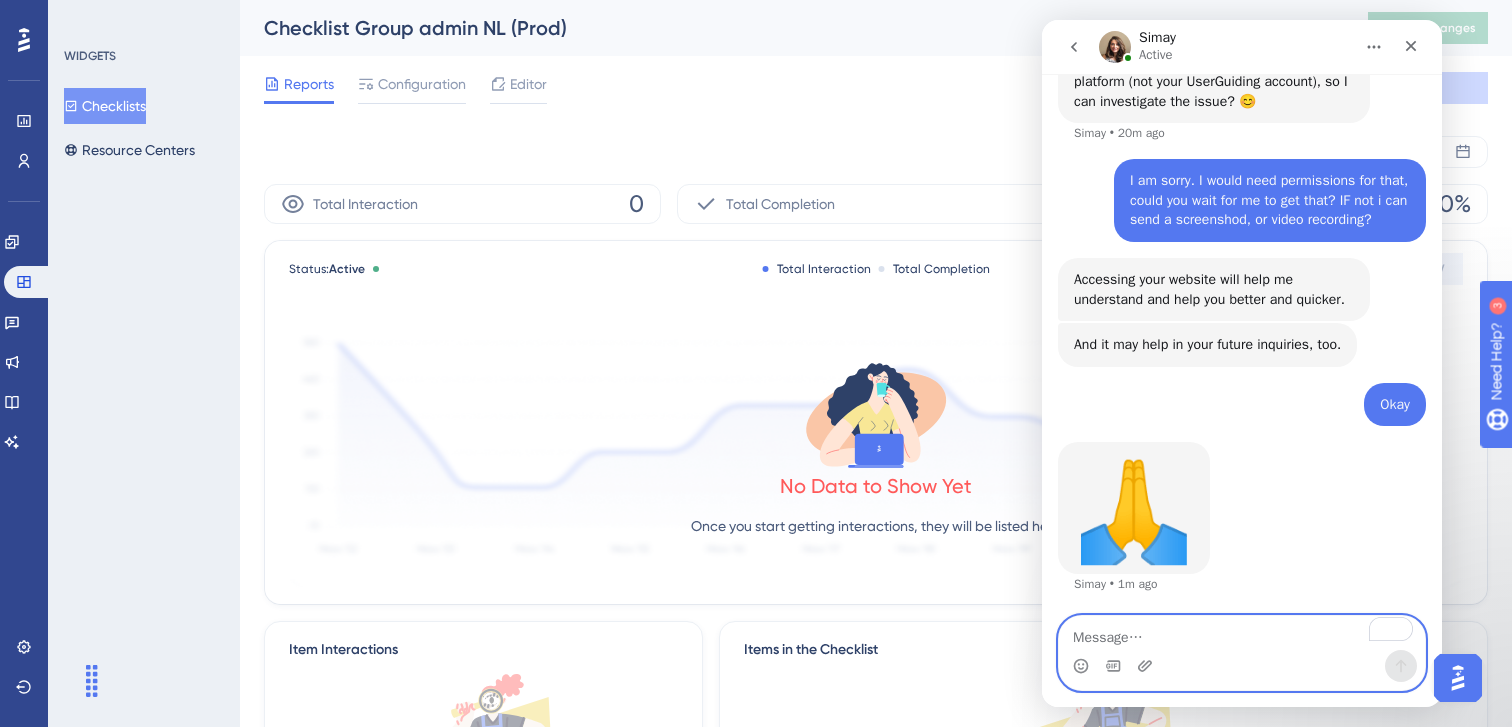 paste on "[EMAIL]
[PASSWORD]" 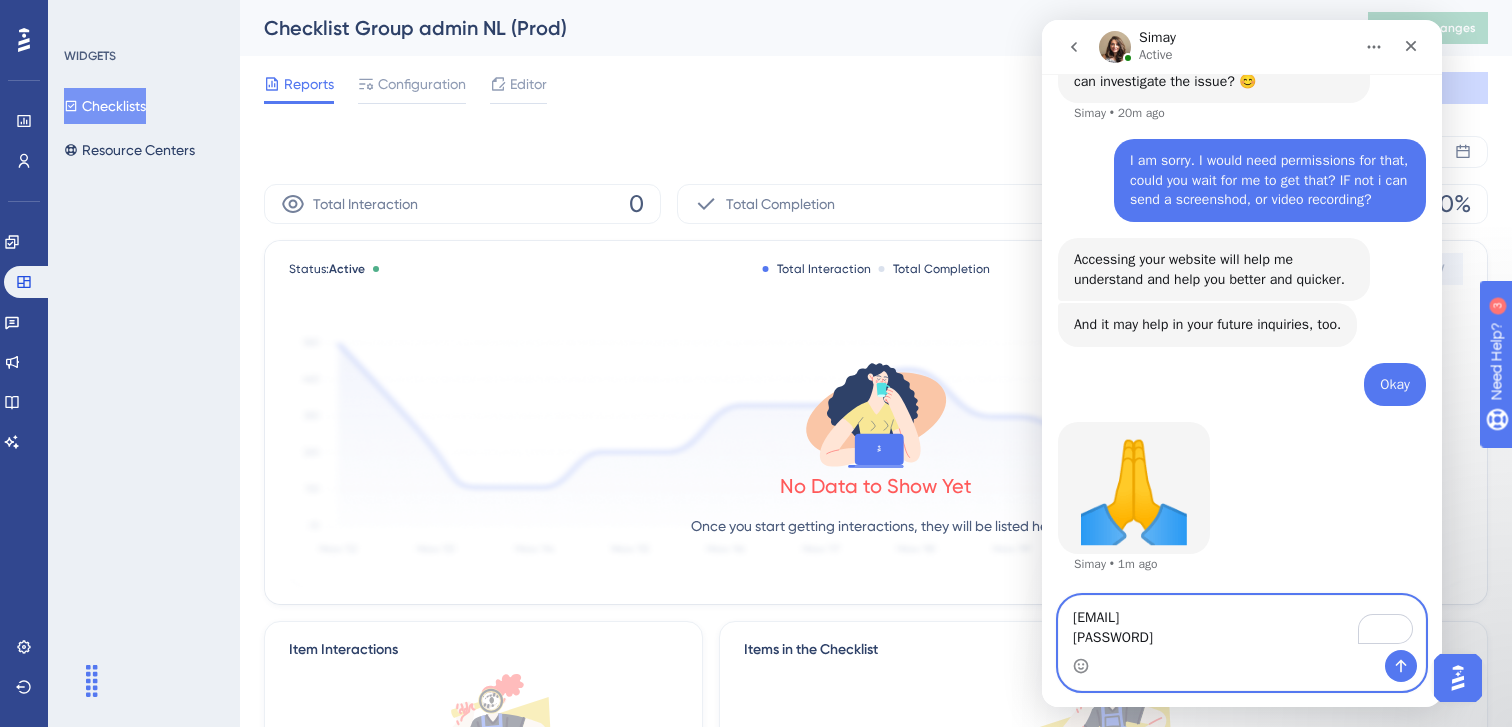 scroll, scrollTop: 3789, scrollLeft: 0, axis: vertical 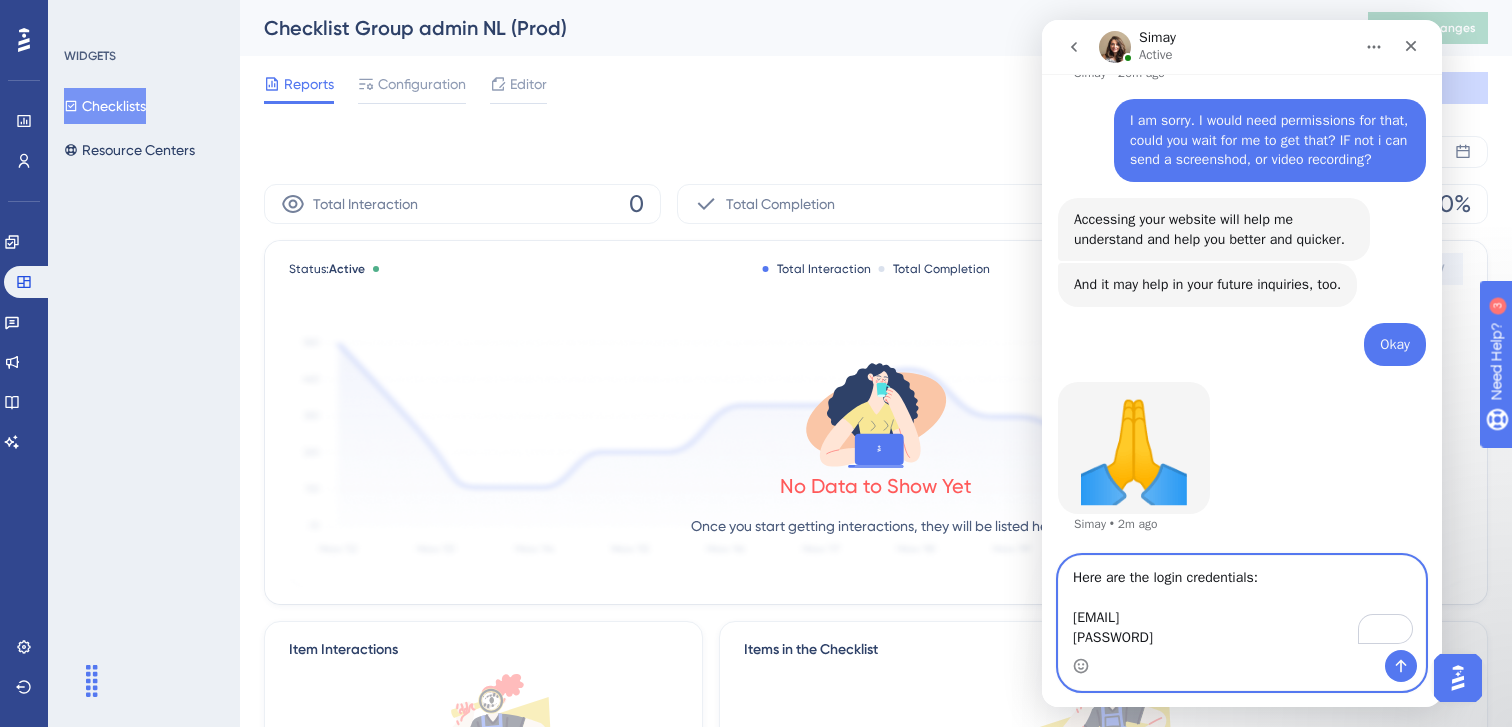 type on "Here are the login credentials:
[EMAIL]
[PASSWORD]" 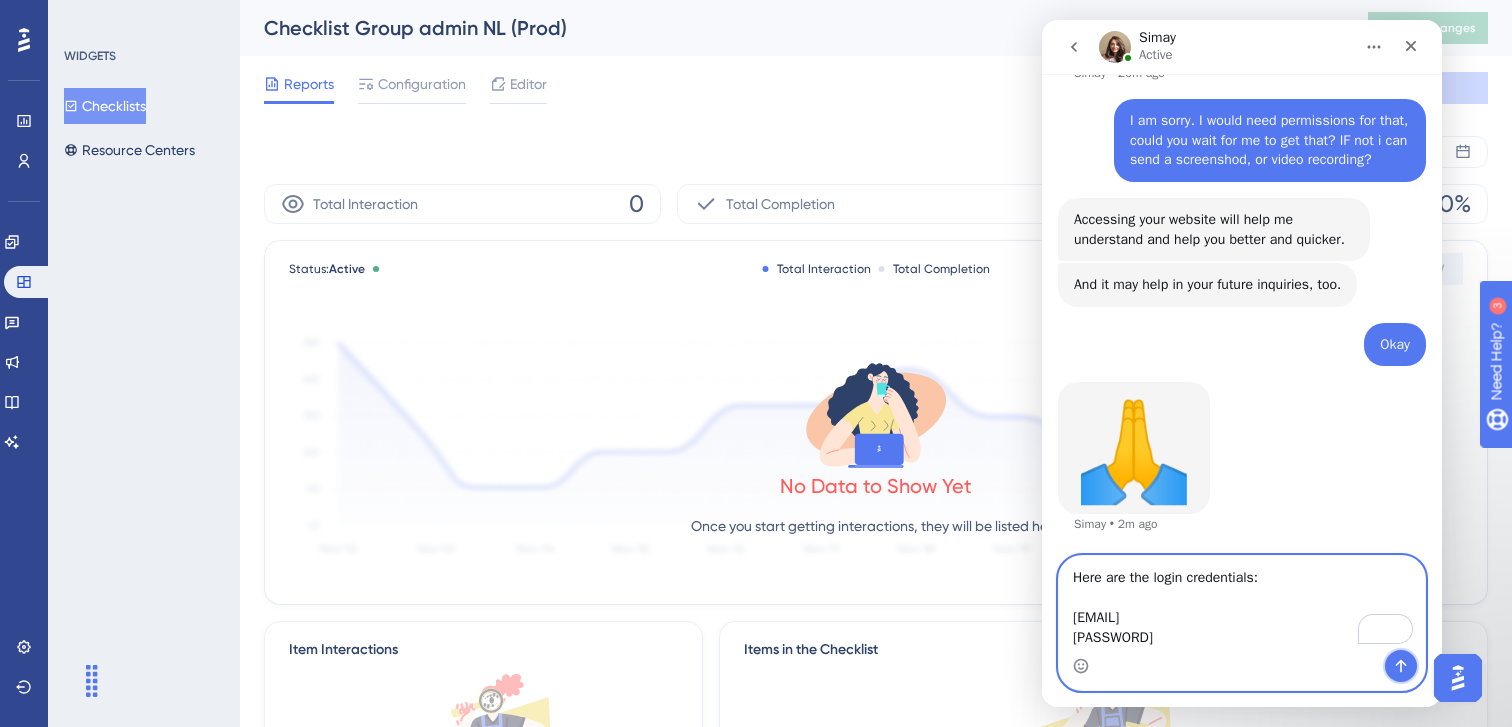 click at bounding box center (1401, 666) 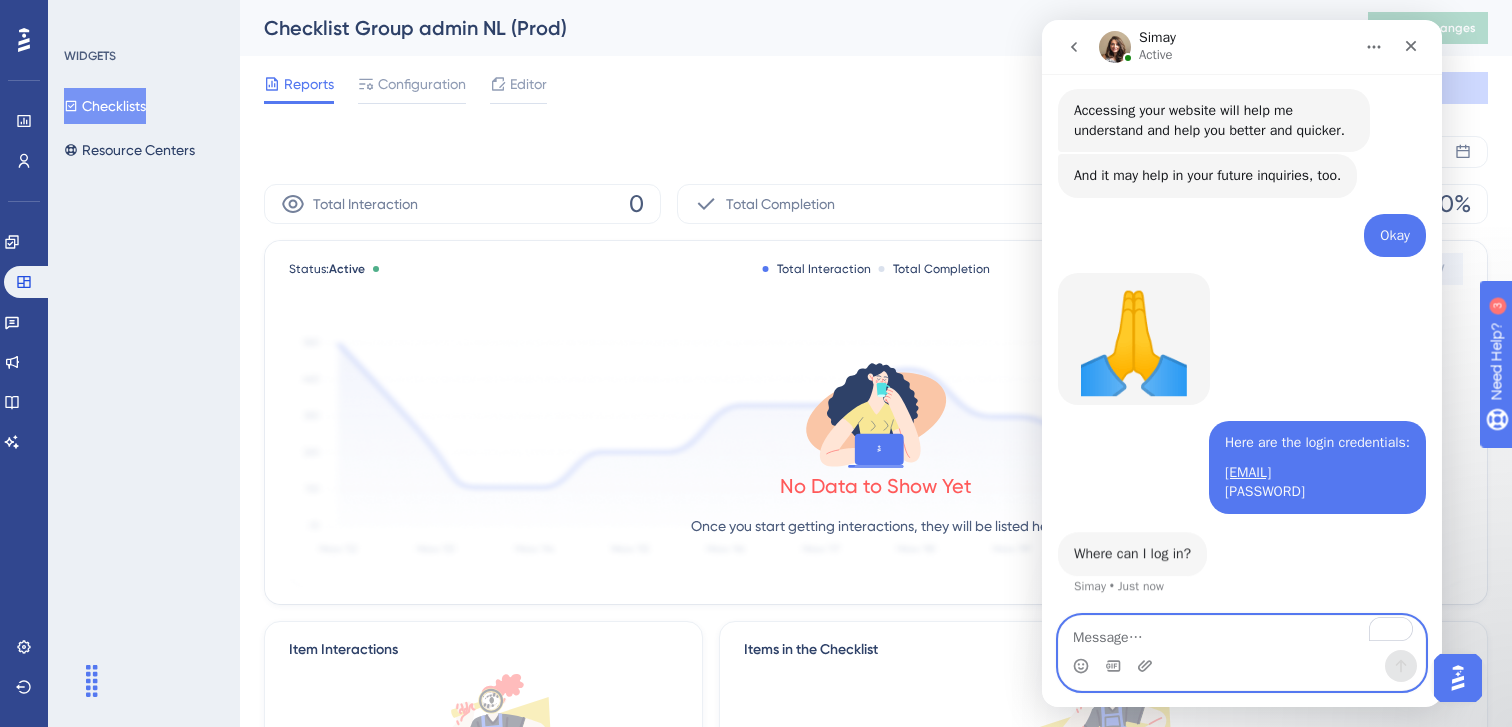 scroll, scrollTop: 3937, scrollLeft: 0, axis: vertical 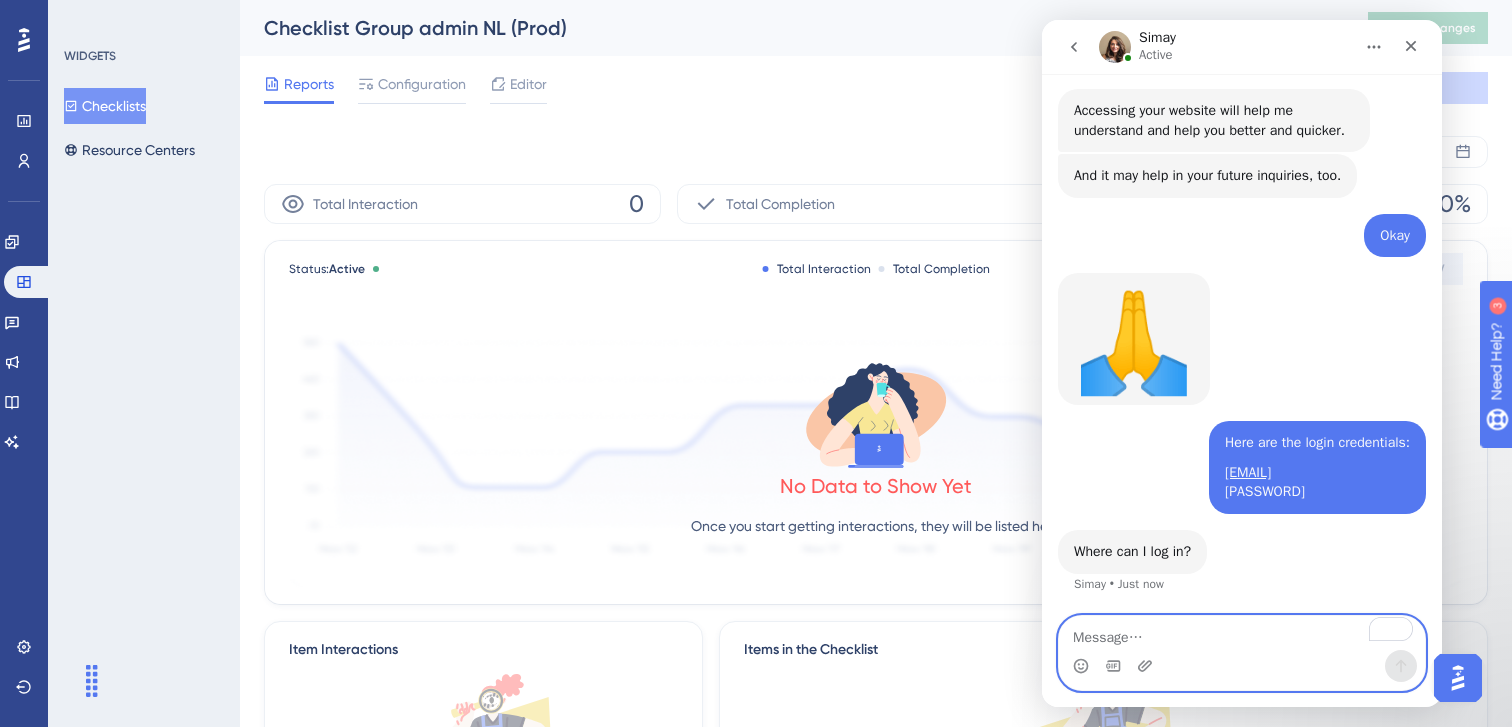 click at bounding box center (1242, 633) 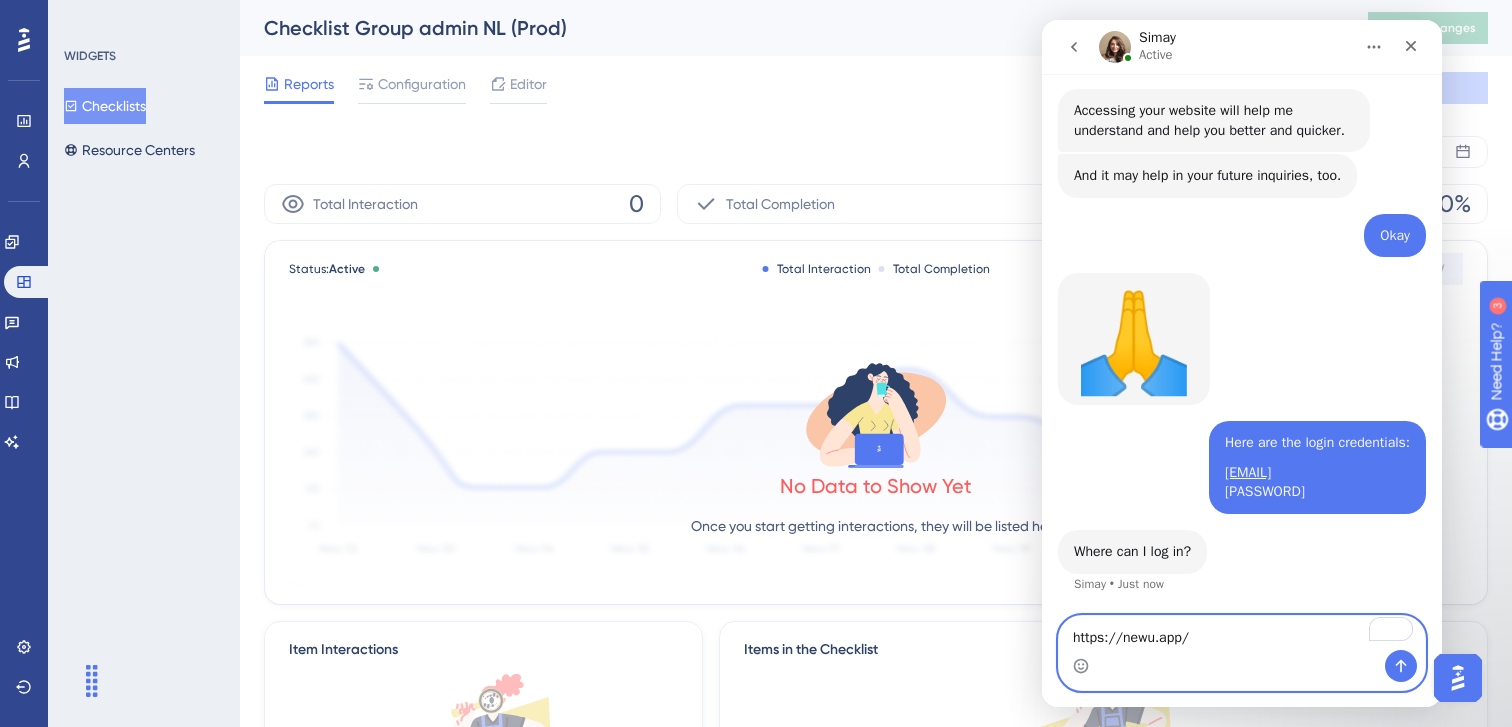 type 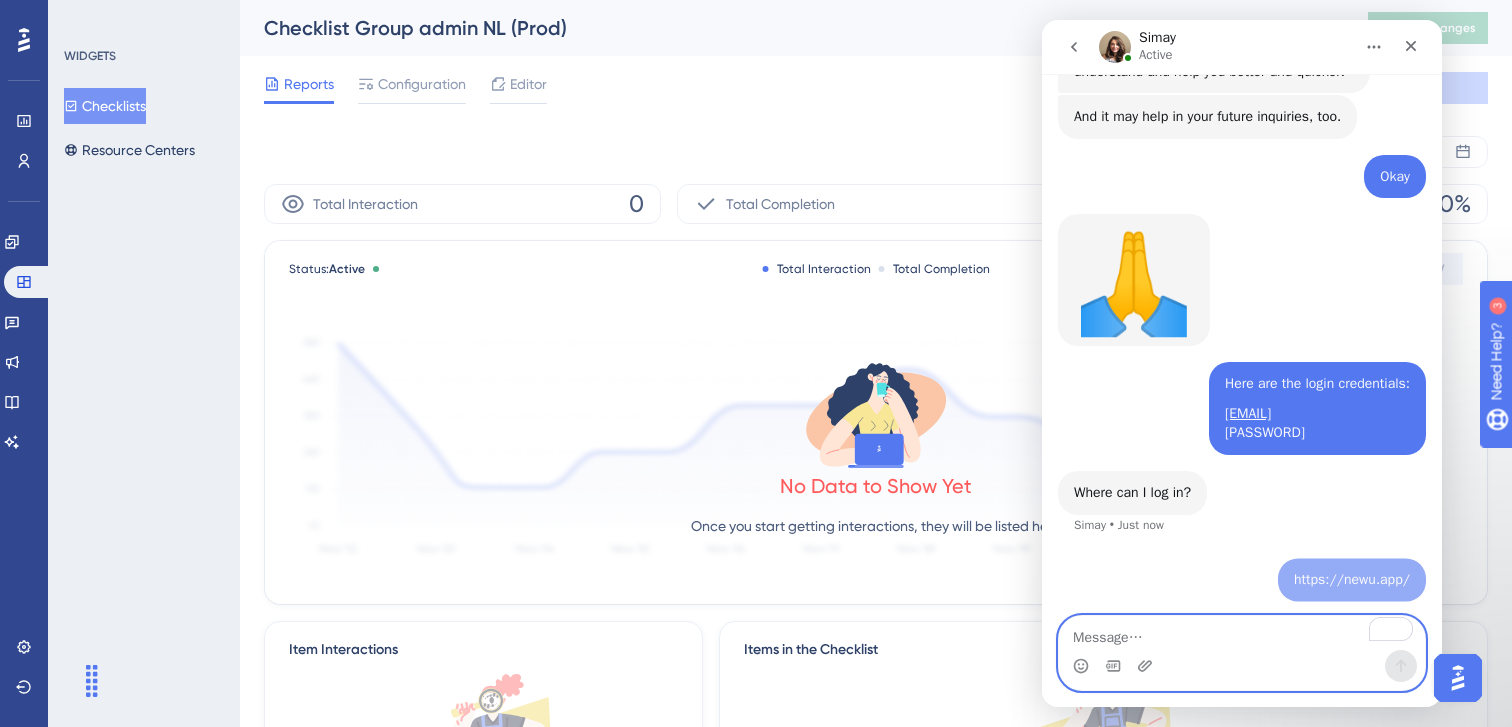 scroll, scrollTop: 3997, scrollLeft: 0, axis: vertical 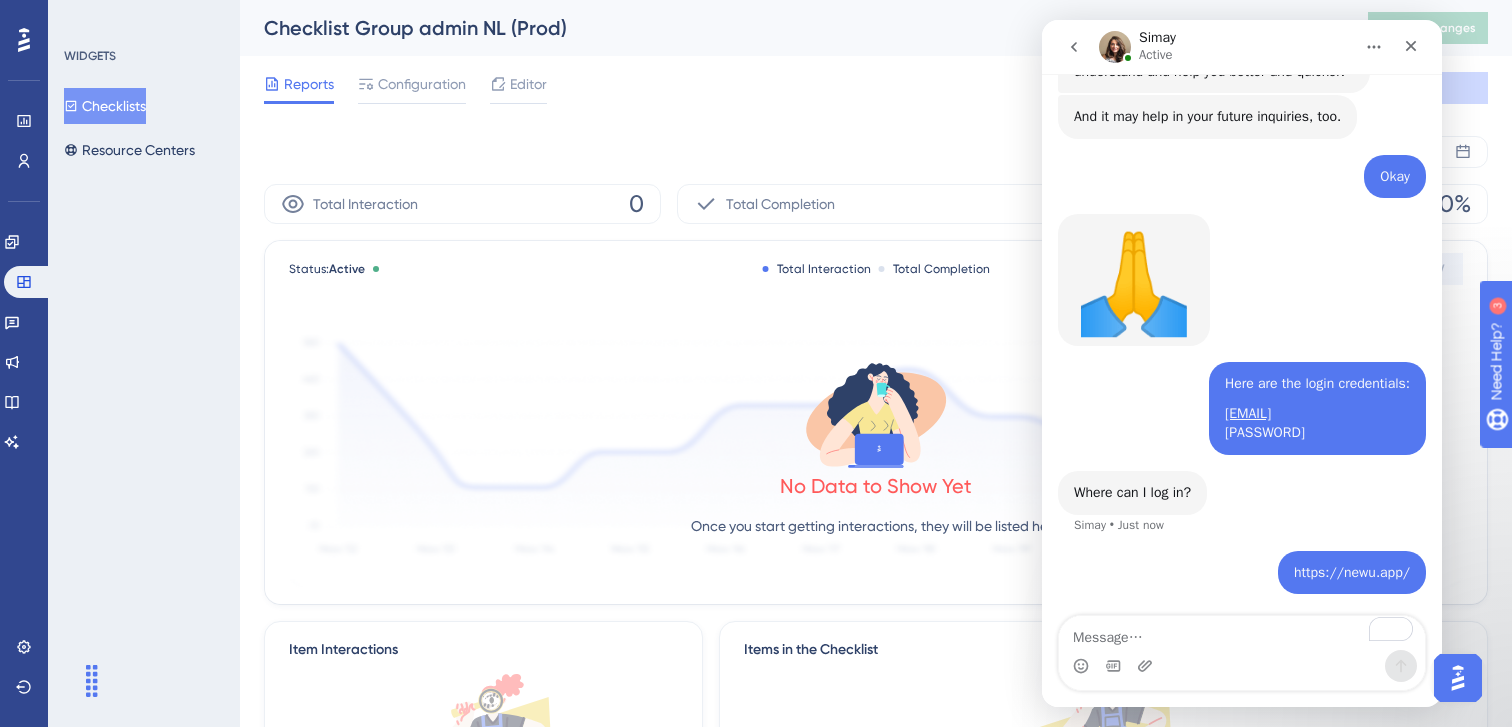 click on "https://newu.app/" at bounding box center [1352, 572] 